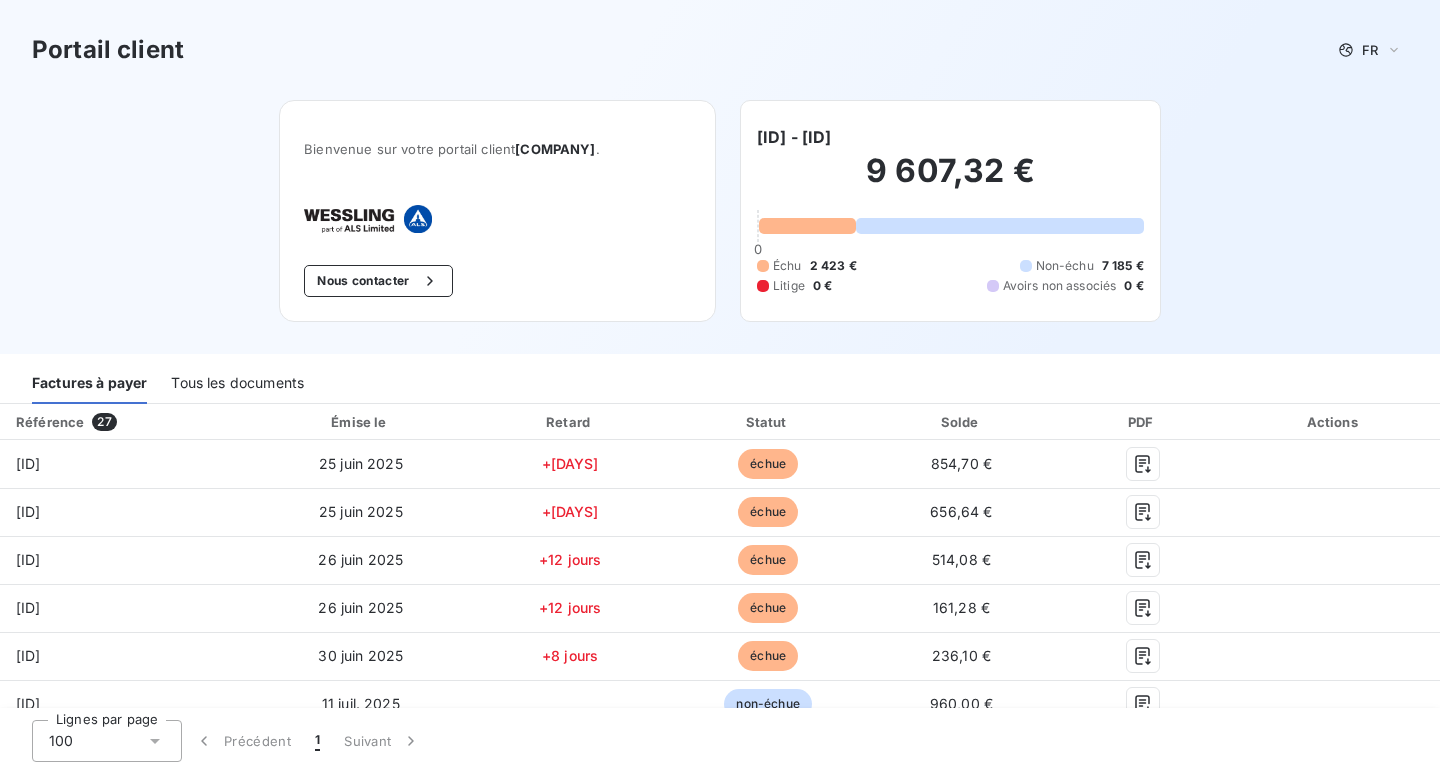 scroll, scrollTop: 0, scrollLeft: 0, axis: both 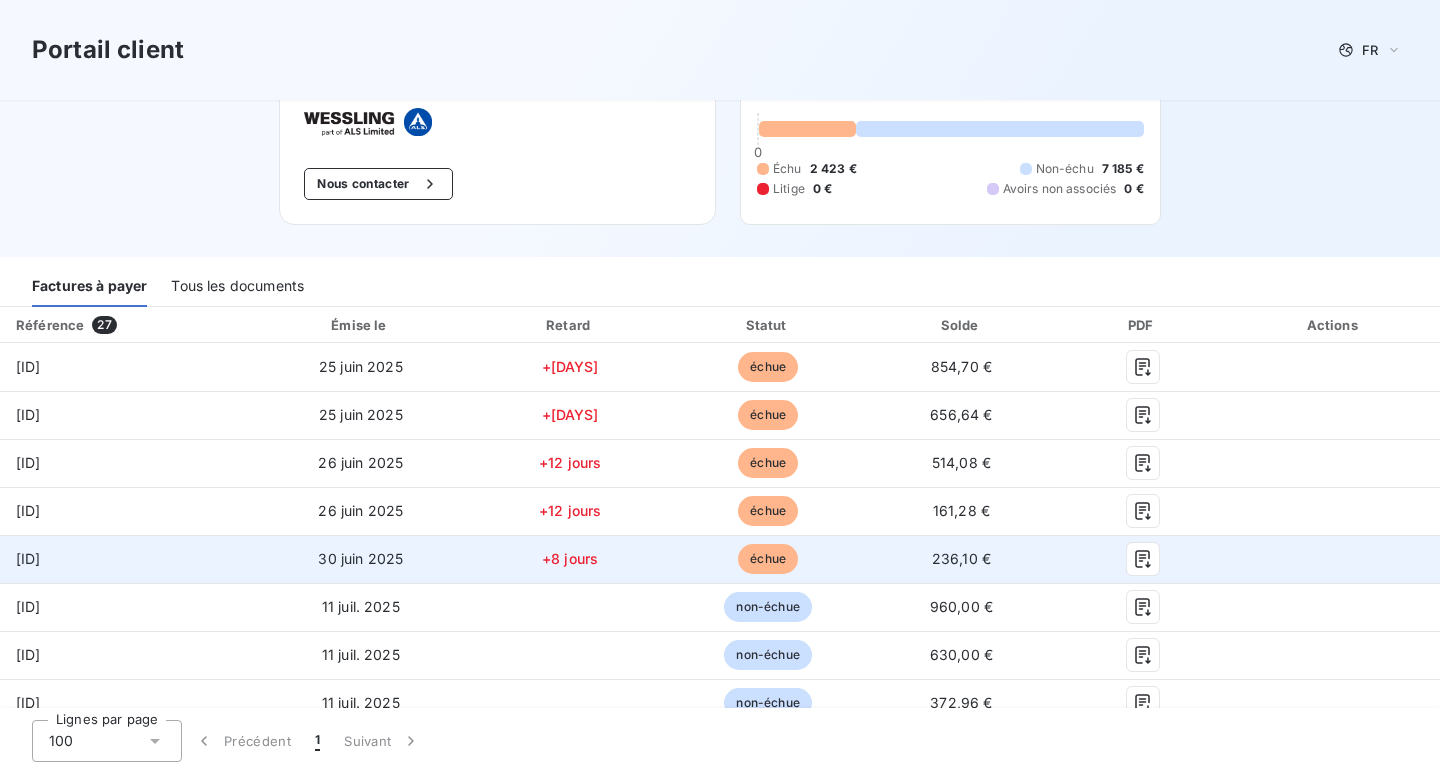 drag, startPoint x: 119, startPoint y: 558, endPoint x: 15, endPoint y: 553, distance: 104.120125 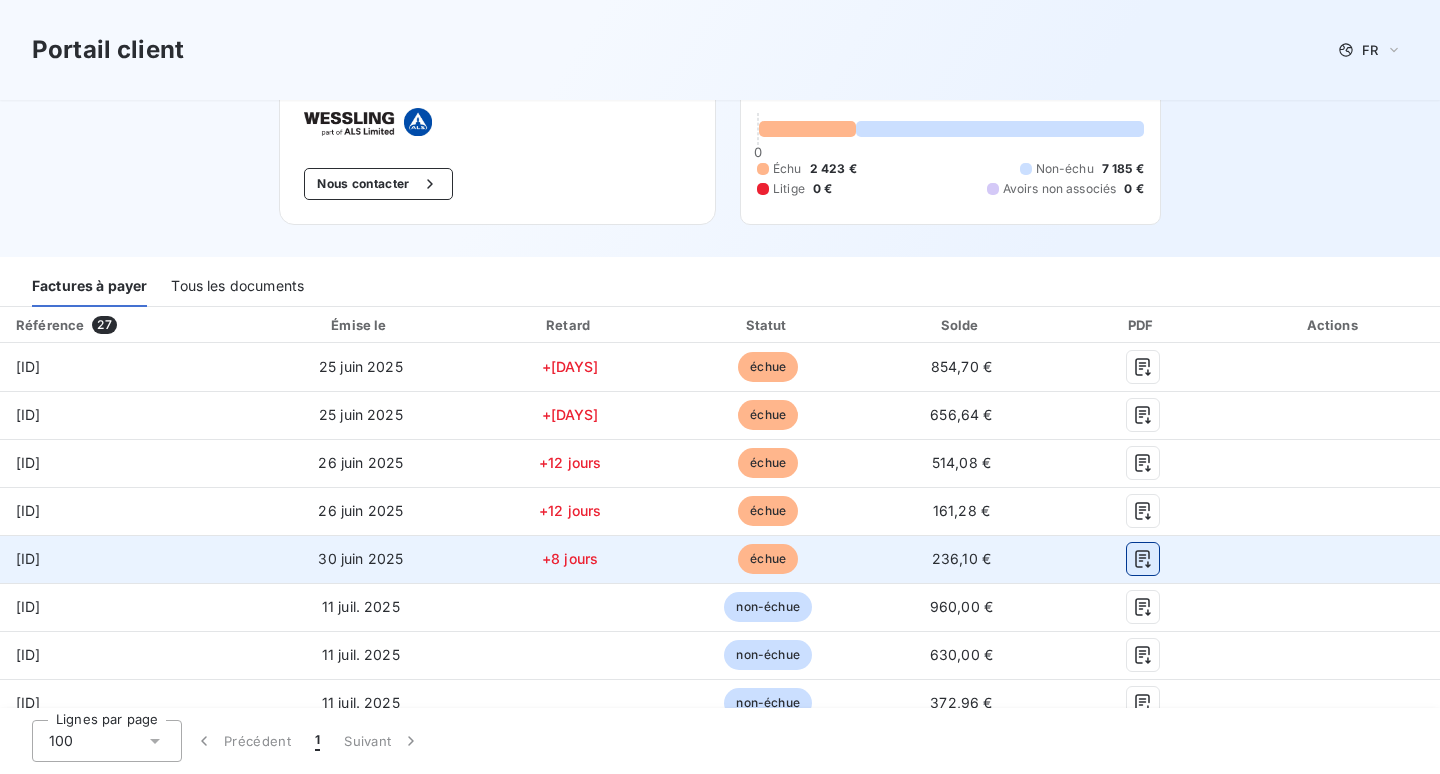 click 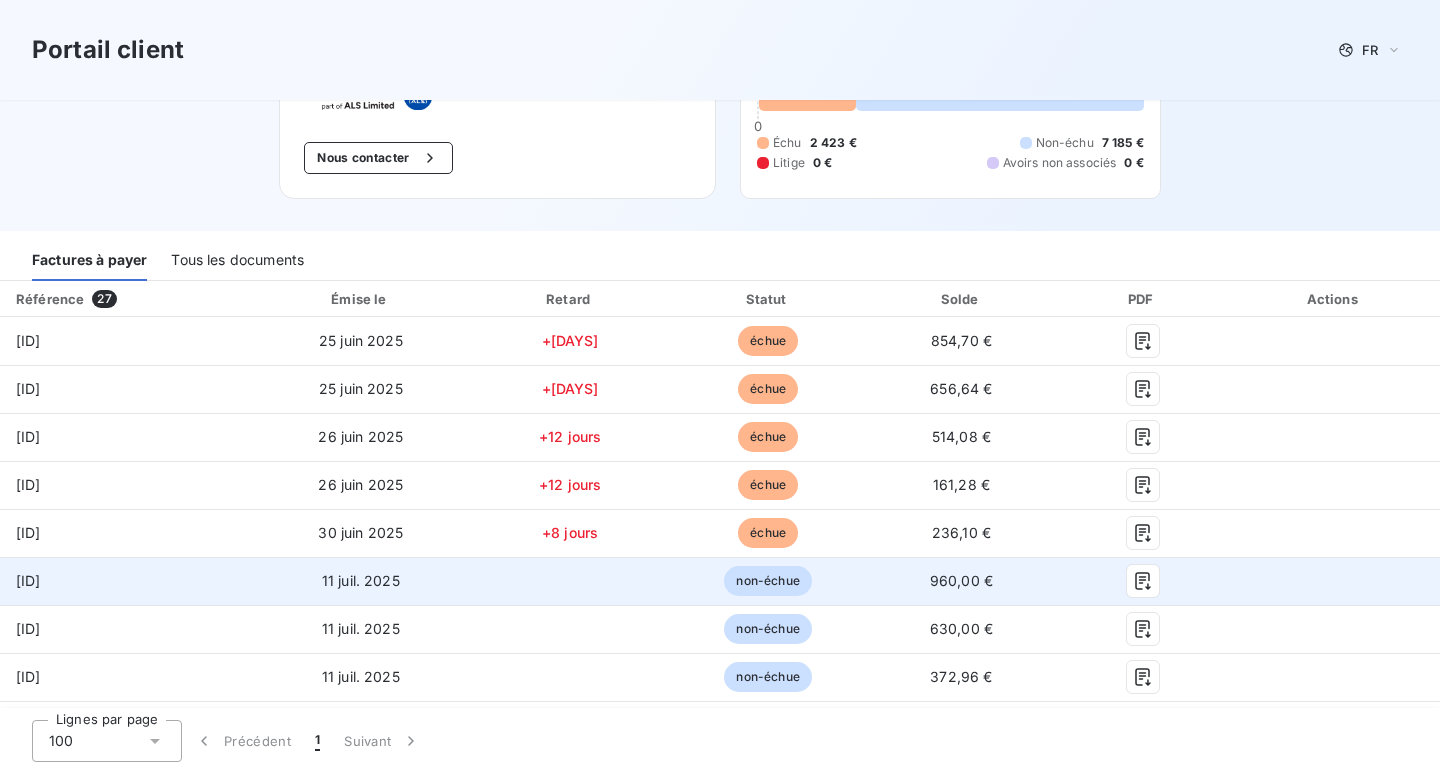 scroll, scrollTop: 119, scrollLeft: 0, axis: vertical 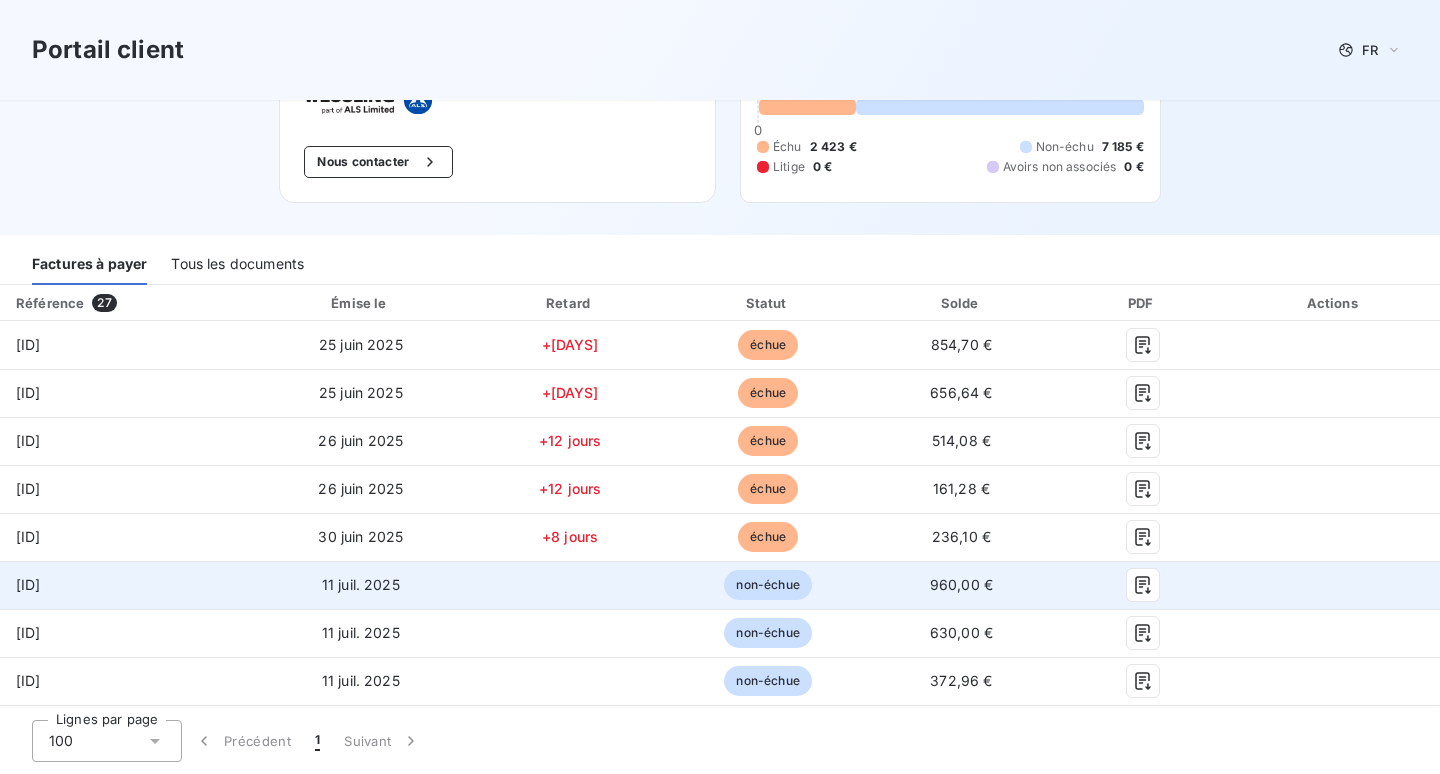 click 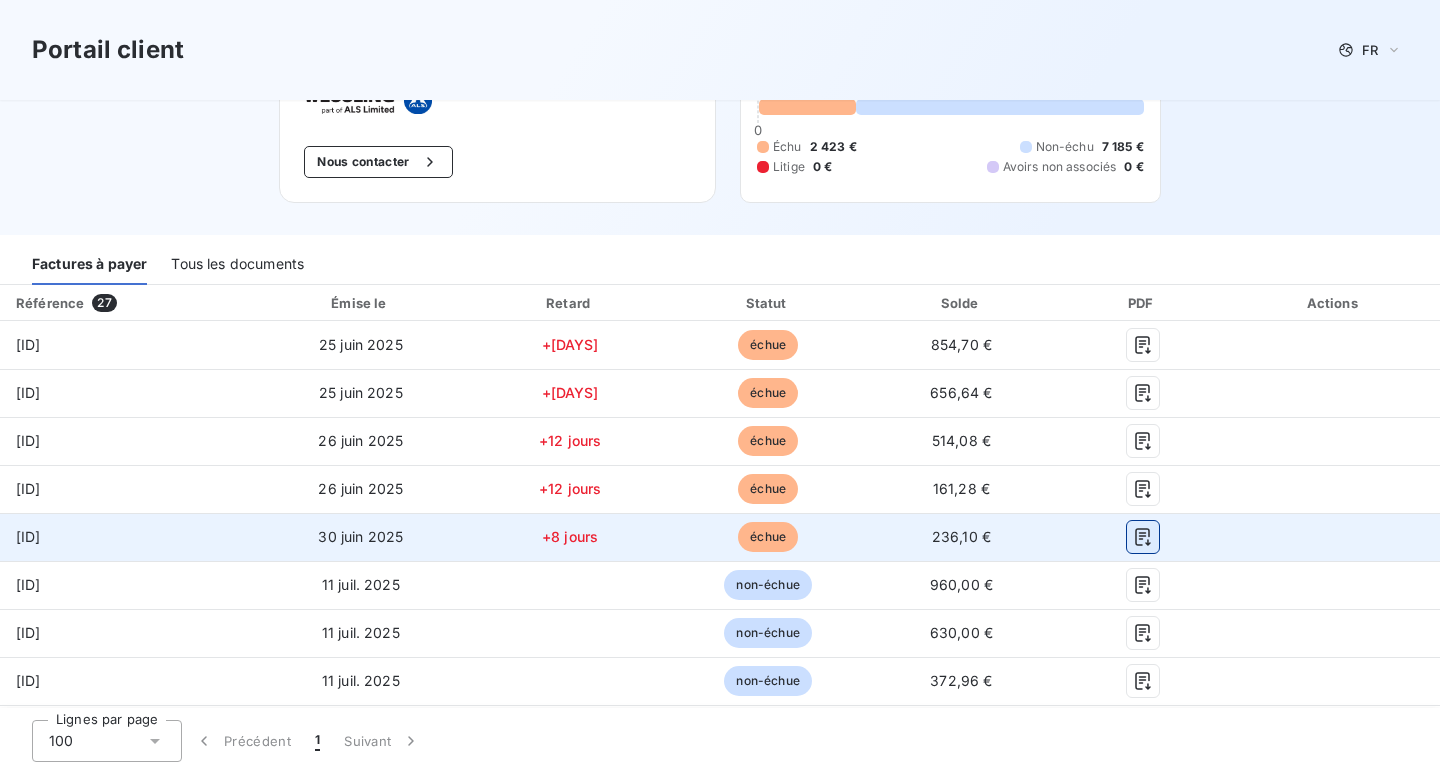drag, startPoint x: 1005, startPoint y: 72, endPoint x: 1177, endPoint y: 536, distance: 494.85352 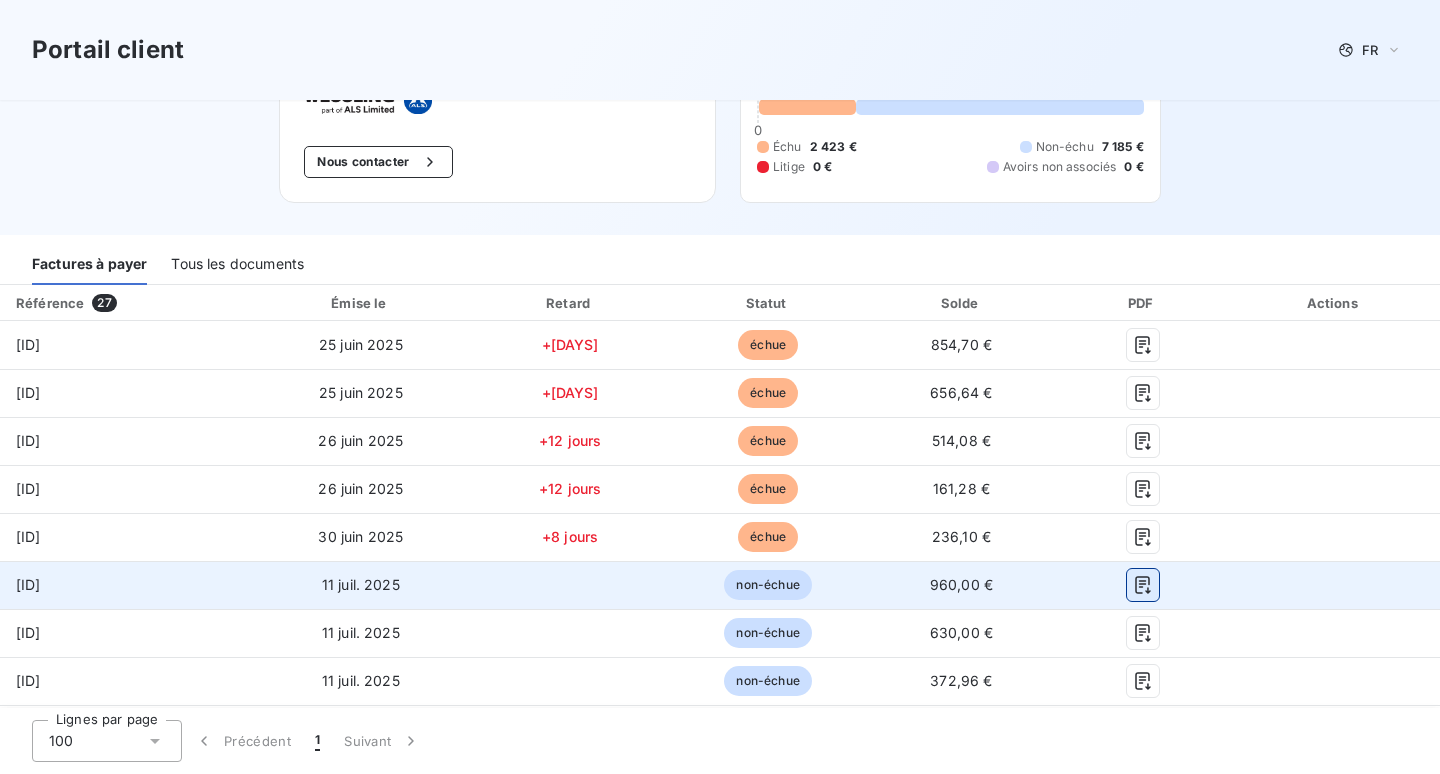 click 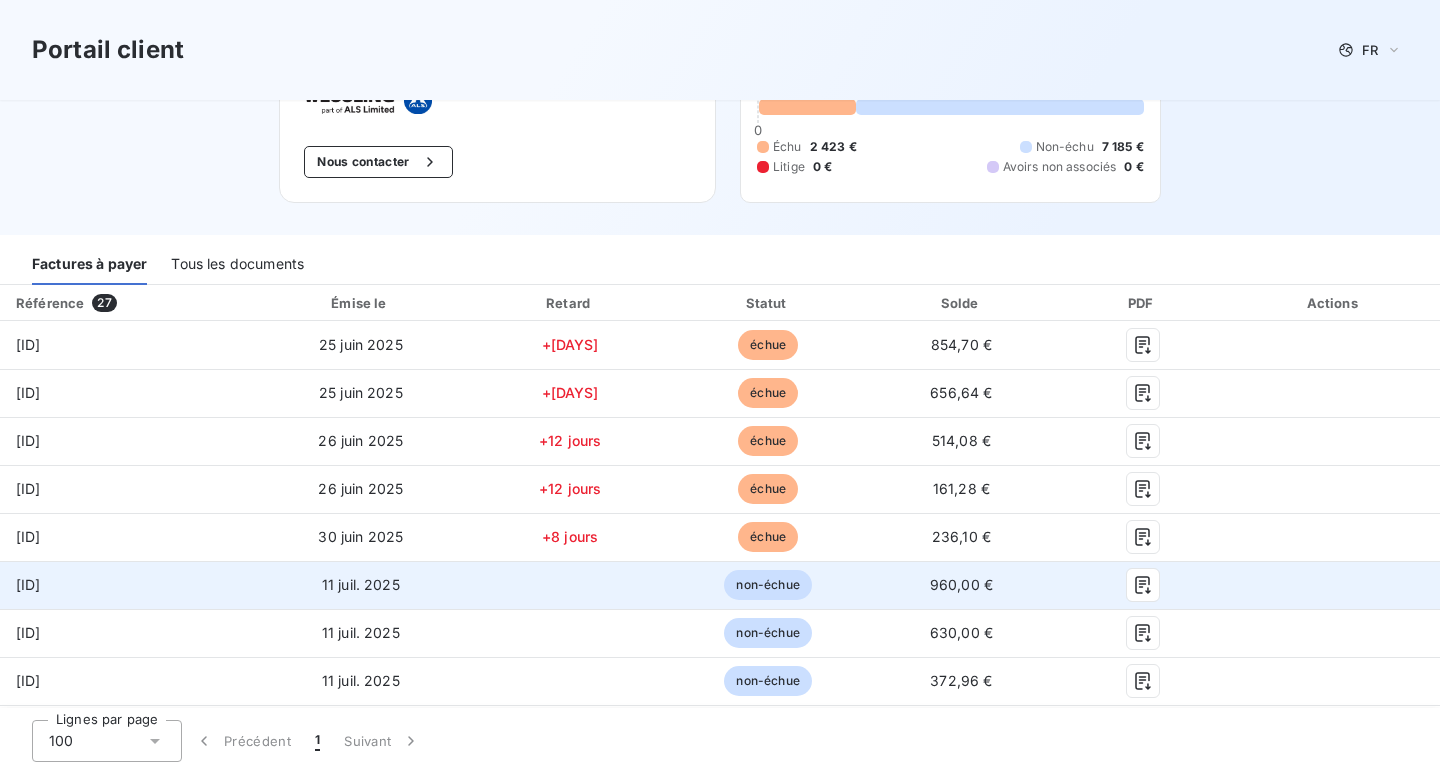drag, startPoint x: 126, startPoint y: 579, endPoint x: 21, endPoint y: 573, distance: 105.17129 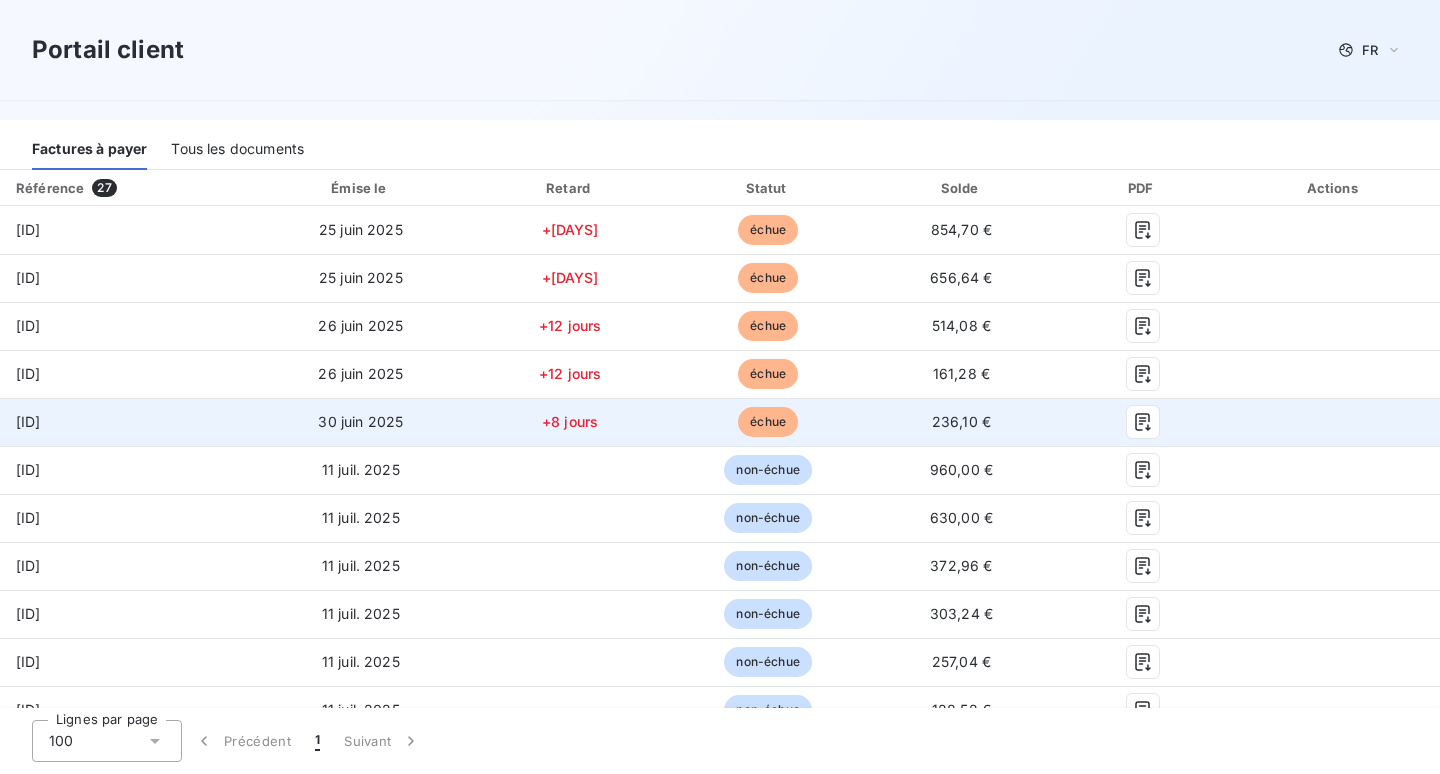 scroll, scrollTop: 238, scrollLeft: 0, axis: vertical 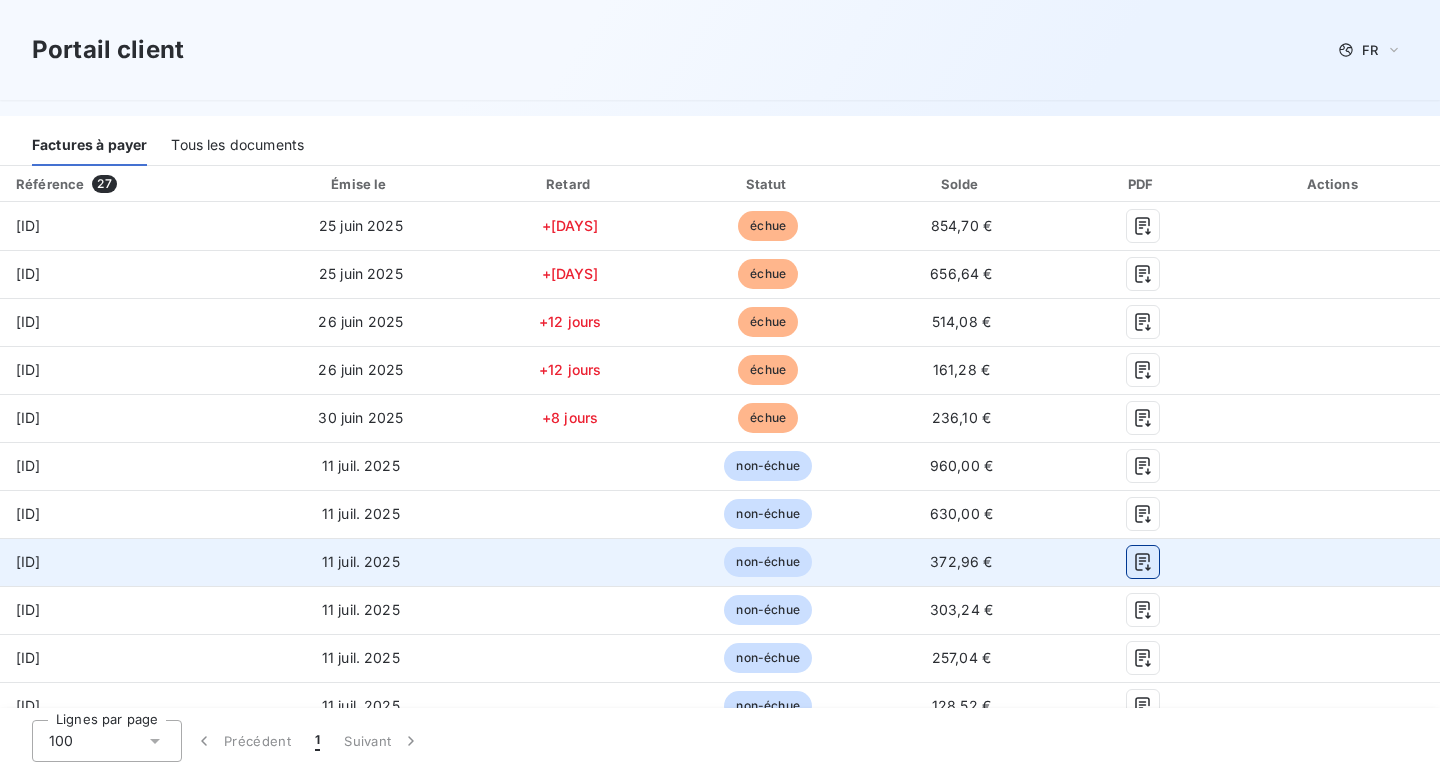 click 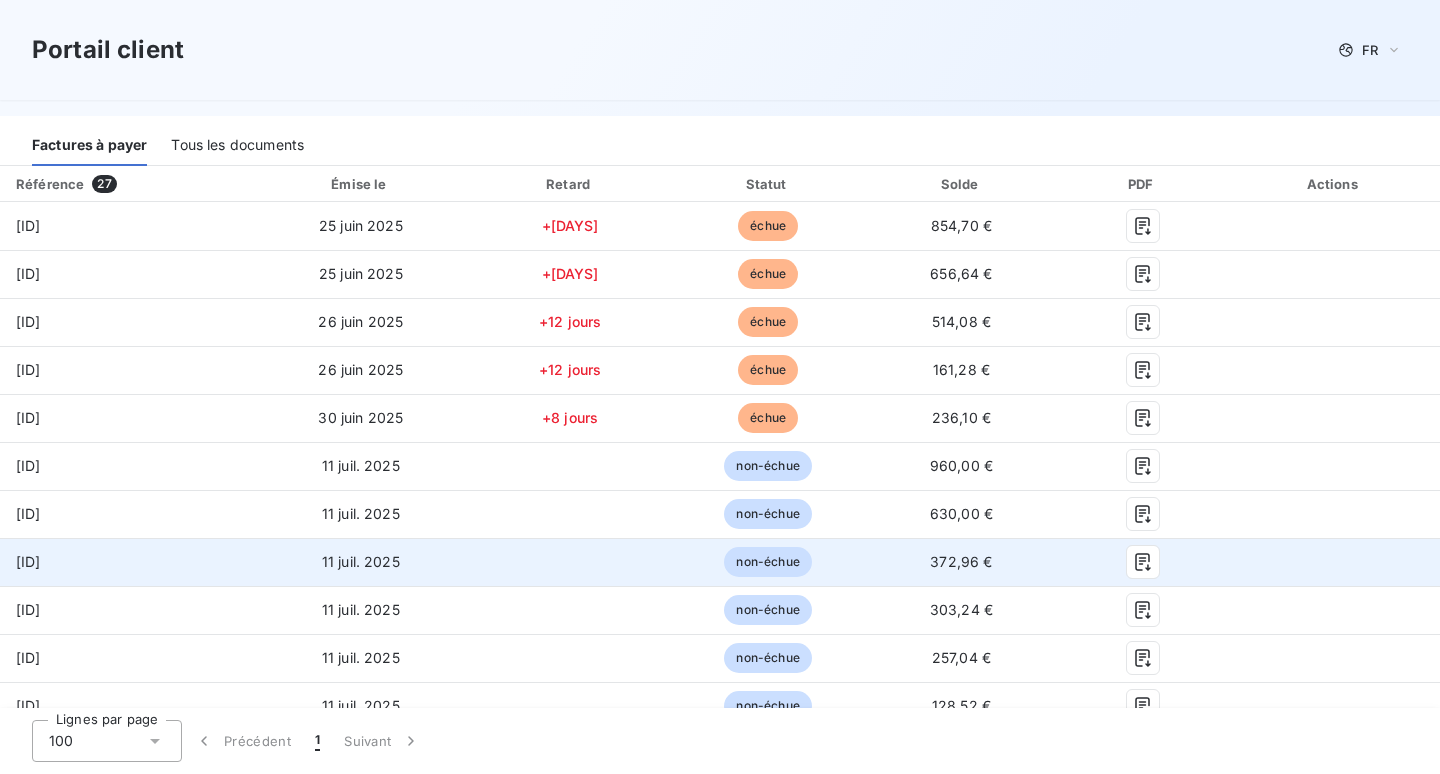 drag, startPoint x: 142, startPoint y: 558, endPoint x: 0, endPoint y: 548, distance: 142.35168 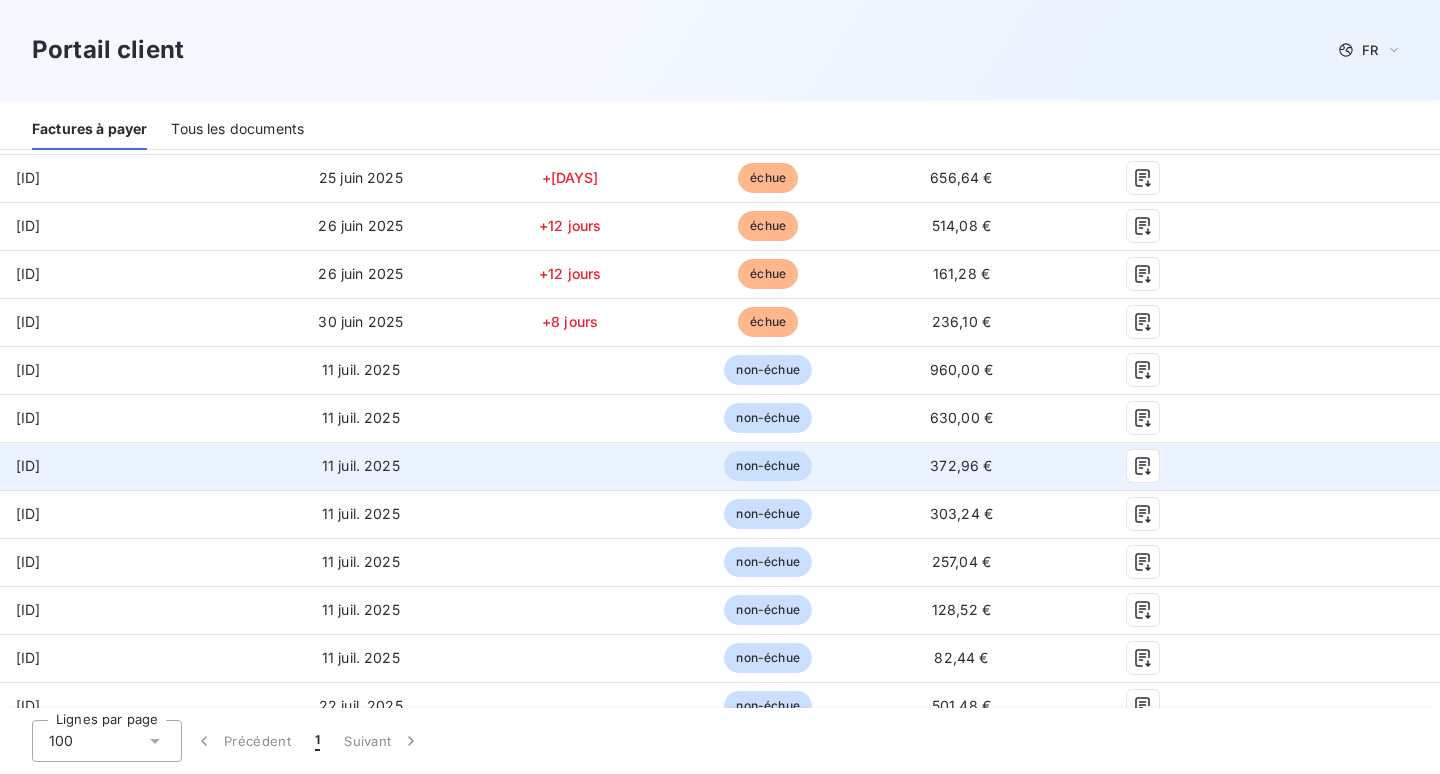 scroll, scrollTop: 358, scrollLeft: 0, axis: vertical 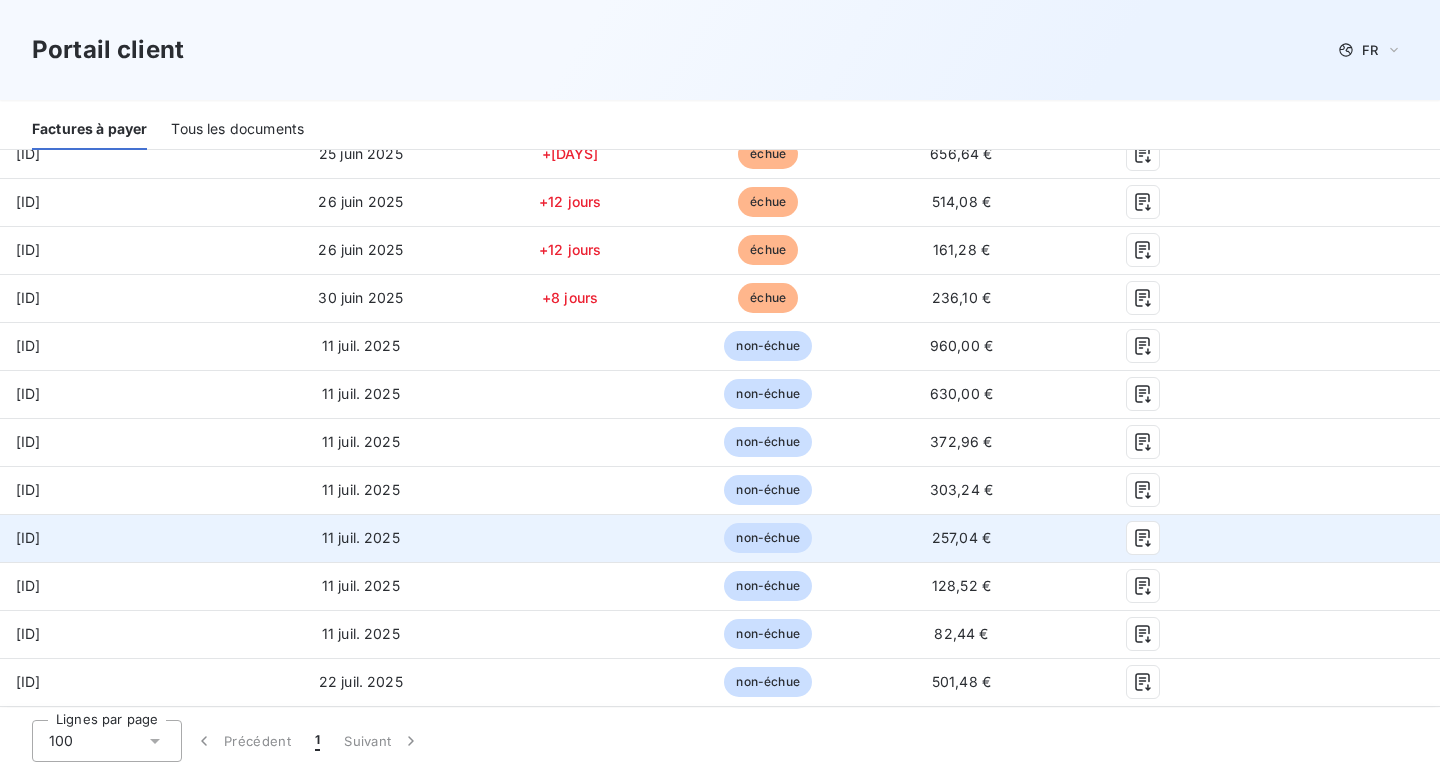 drag, startPoint x: 123, startPoint y: 534, endPoint x: 0, endPoint y: 522, distance: 123.58398 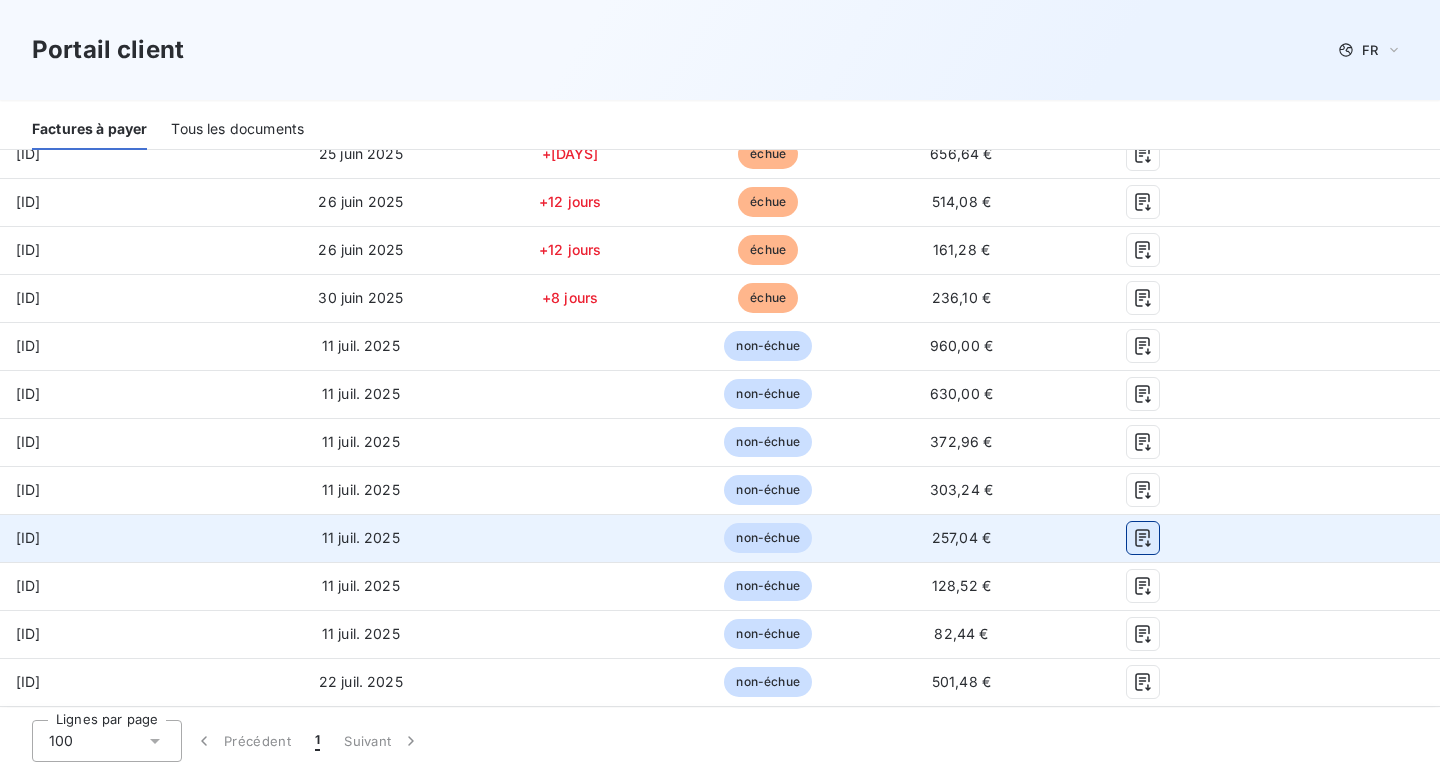 click 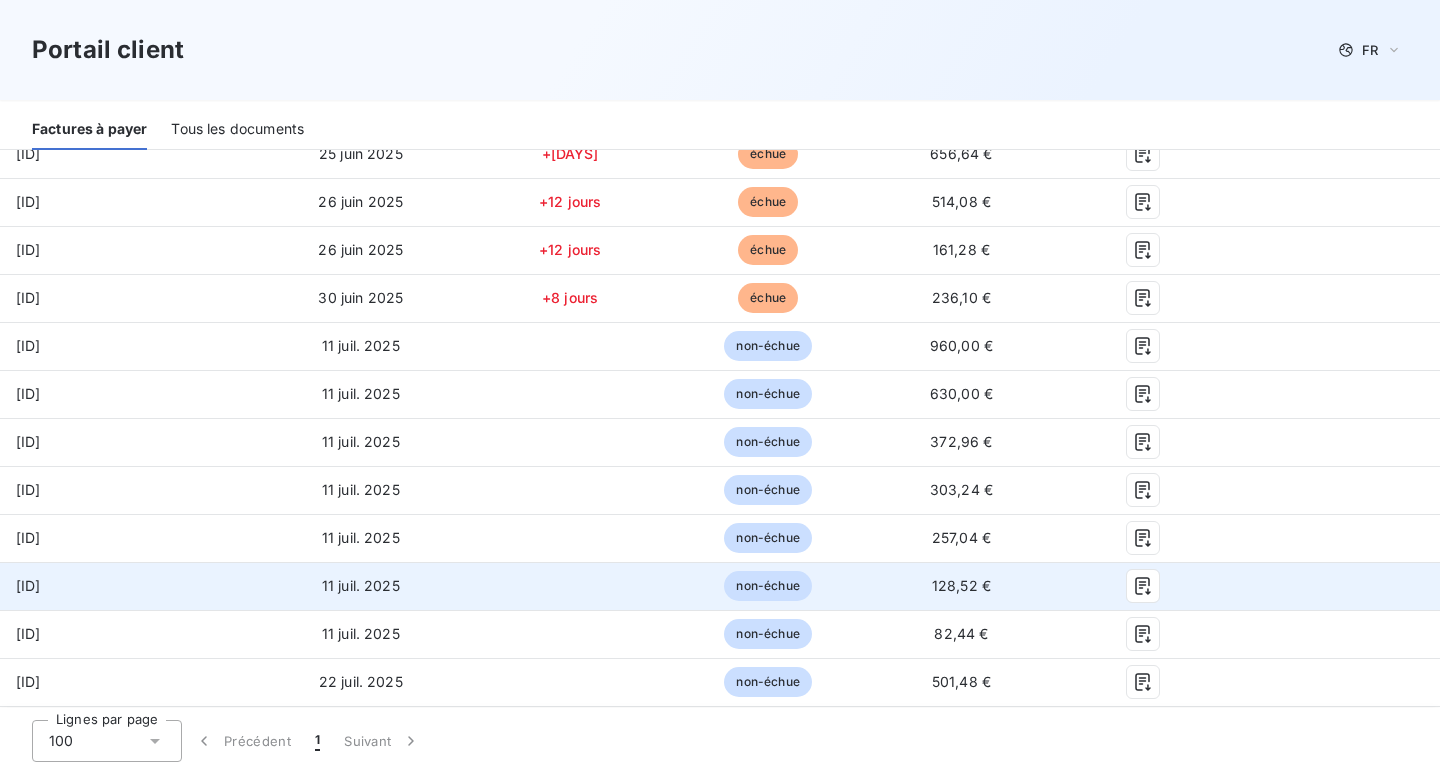 drag, startPoint x: 129, startPoint y: 585, endPoint x: 0, endPoint y: 582, distance: 129.03488 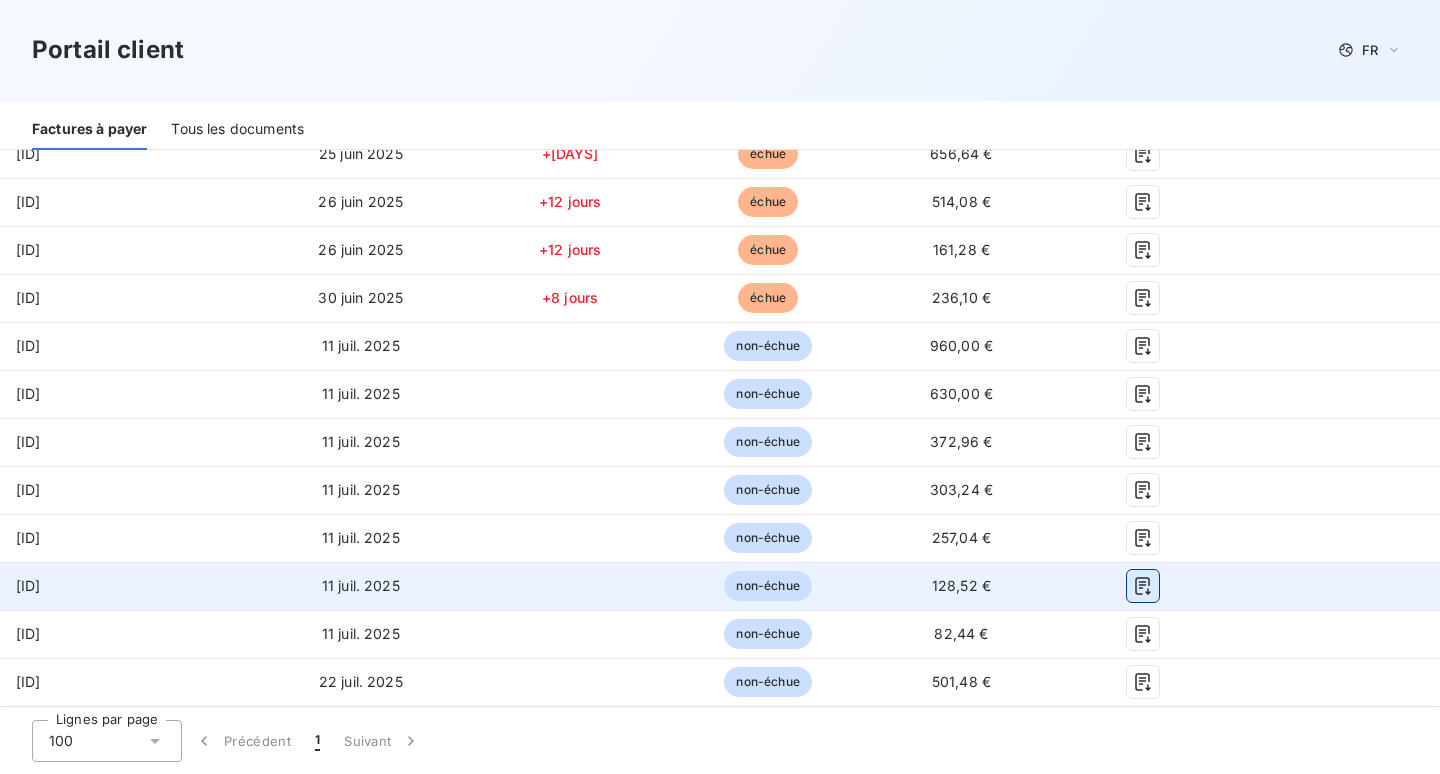 click at bounding box center [1143, 586] 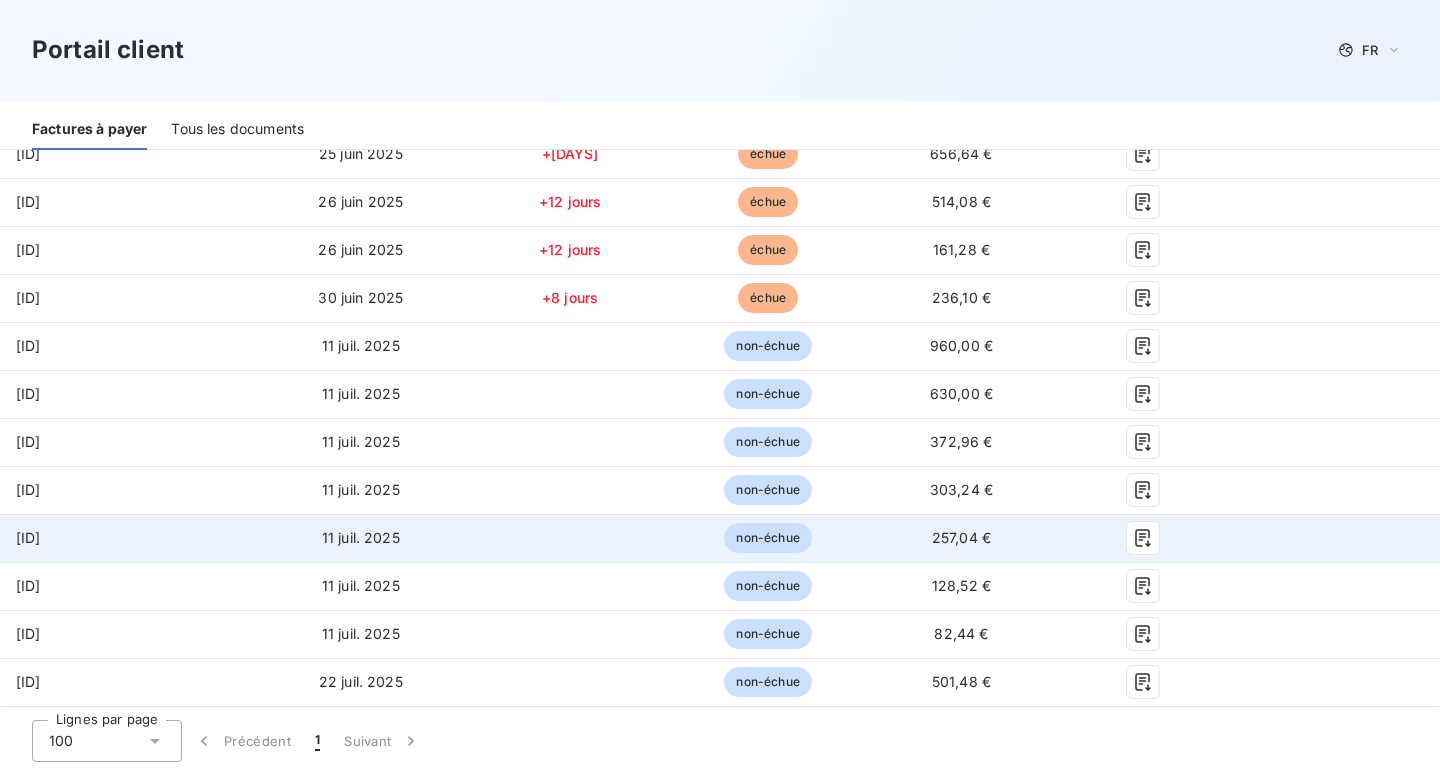 scroll, scrollTop: 431, scrollLeft: 0, axis: vertical 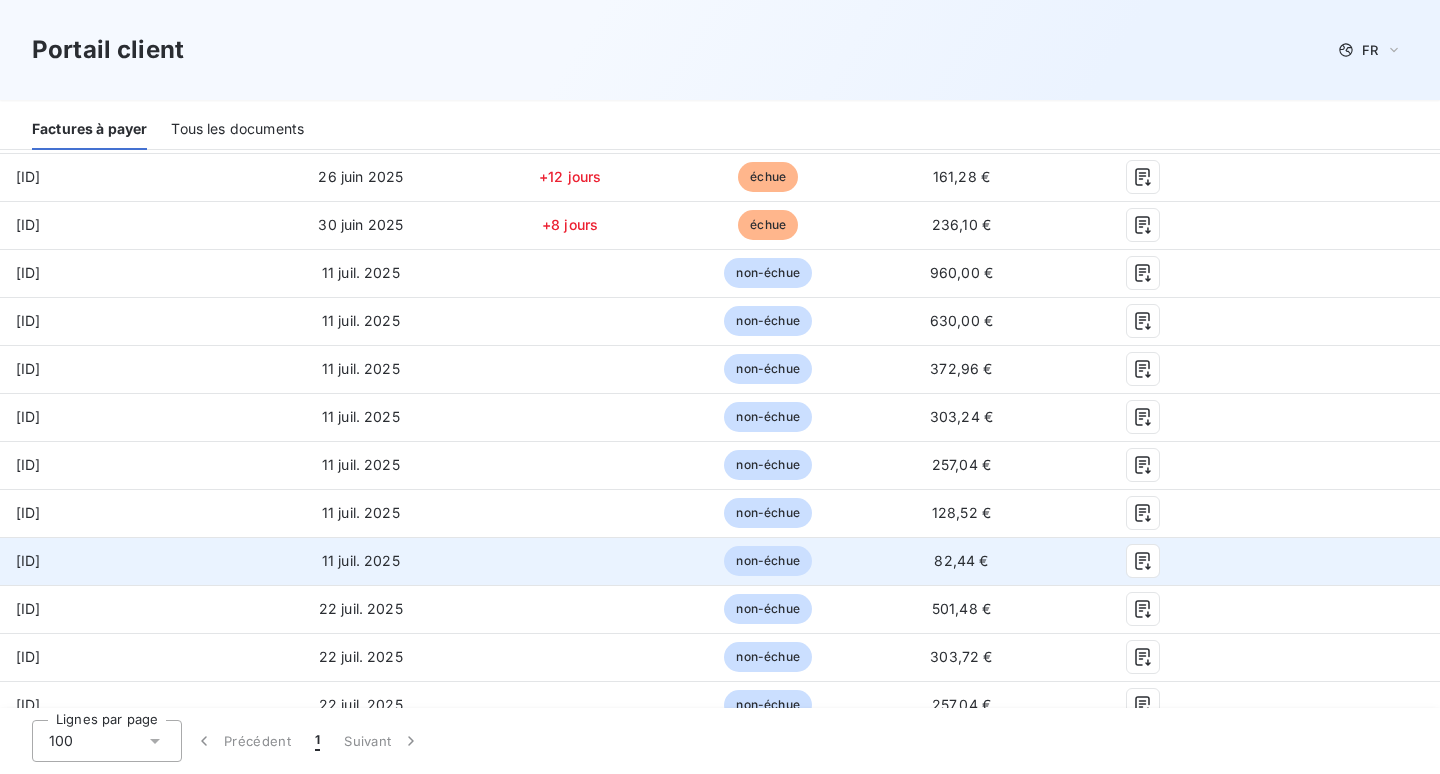 drag, startPoint x: 148, startPoint y: 566, endPoint x: 0, endPoint y: 550, distance: 148.86235 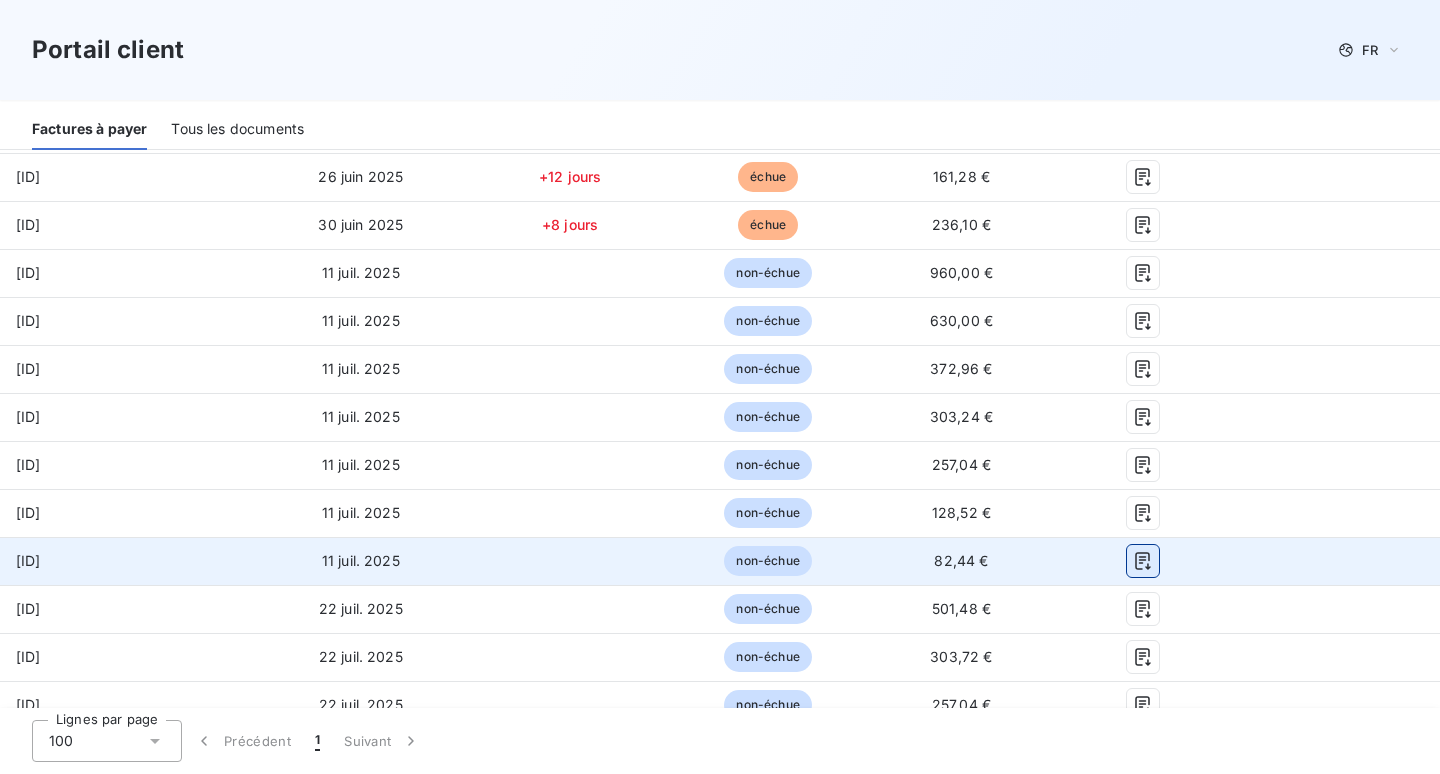 click 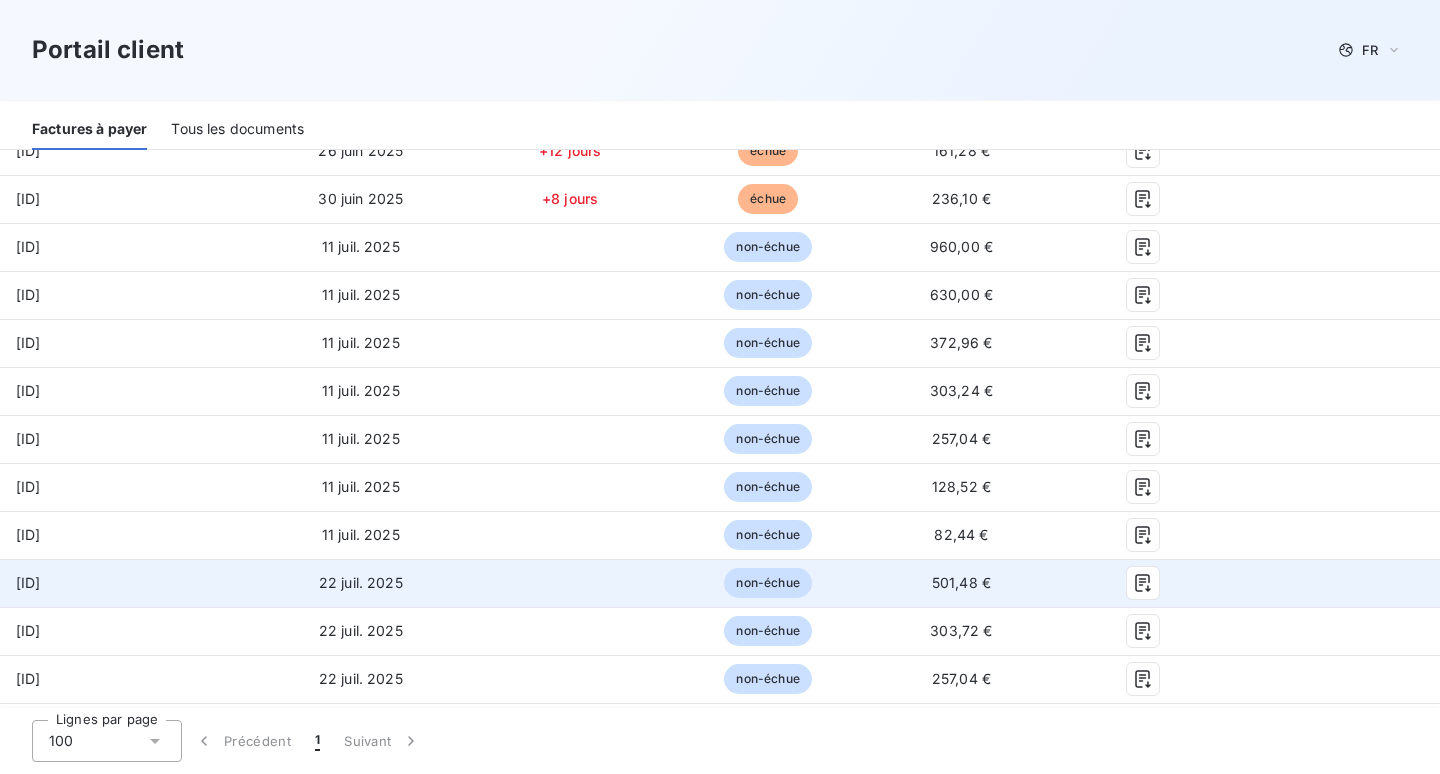 scroll, scrollTop: 460, scrollLeft: 0, axis: vertical 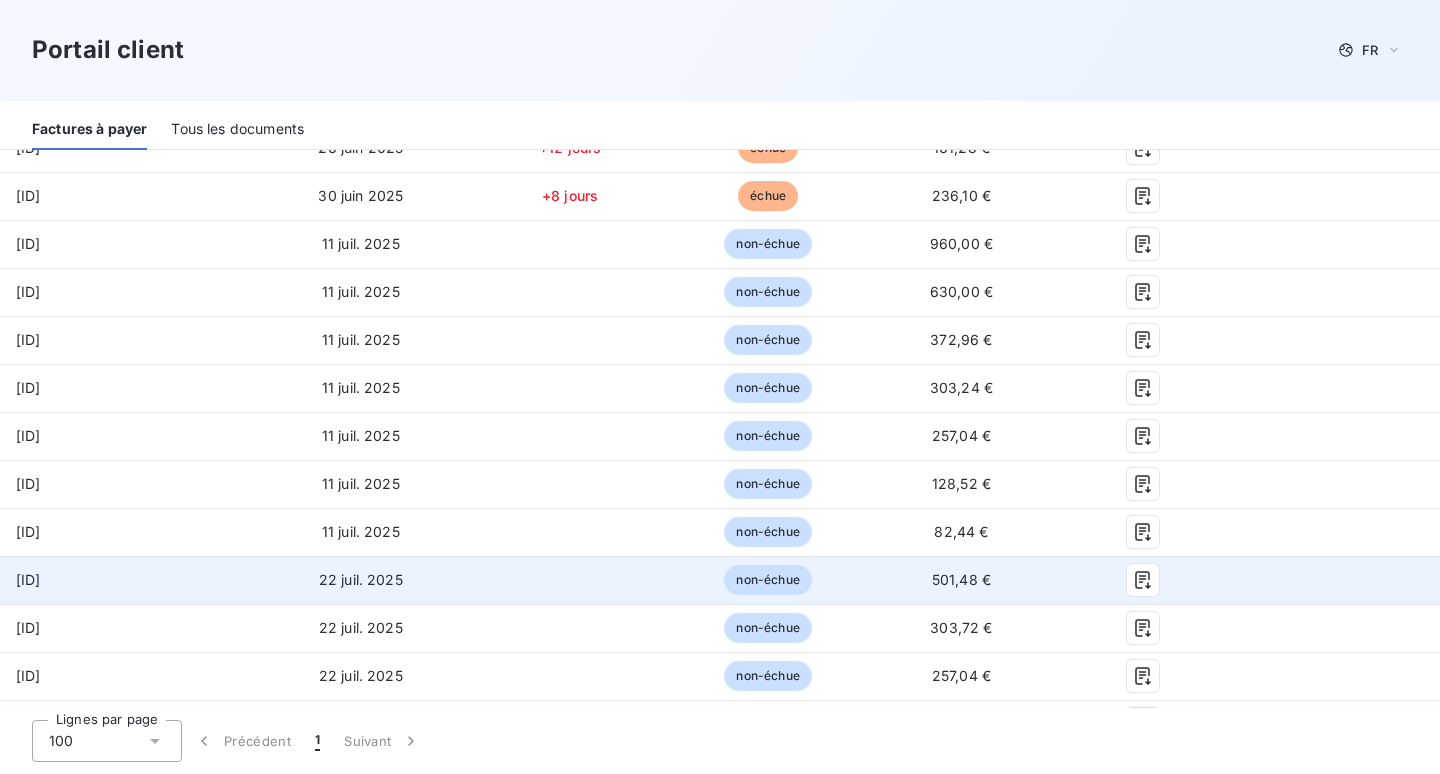 drag, startPoint x: 125, startPoint y: 578, endPoint x: 0, endPoint y: 574, distance: 125.06398 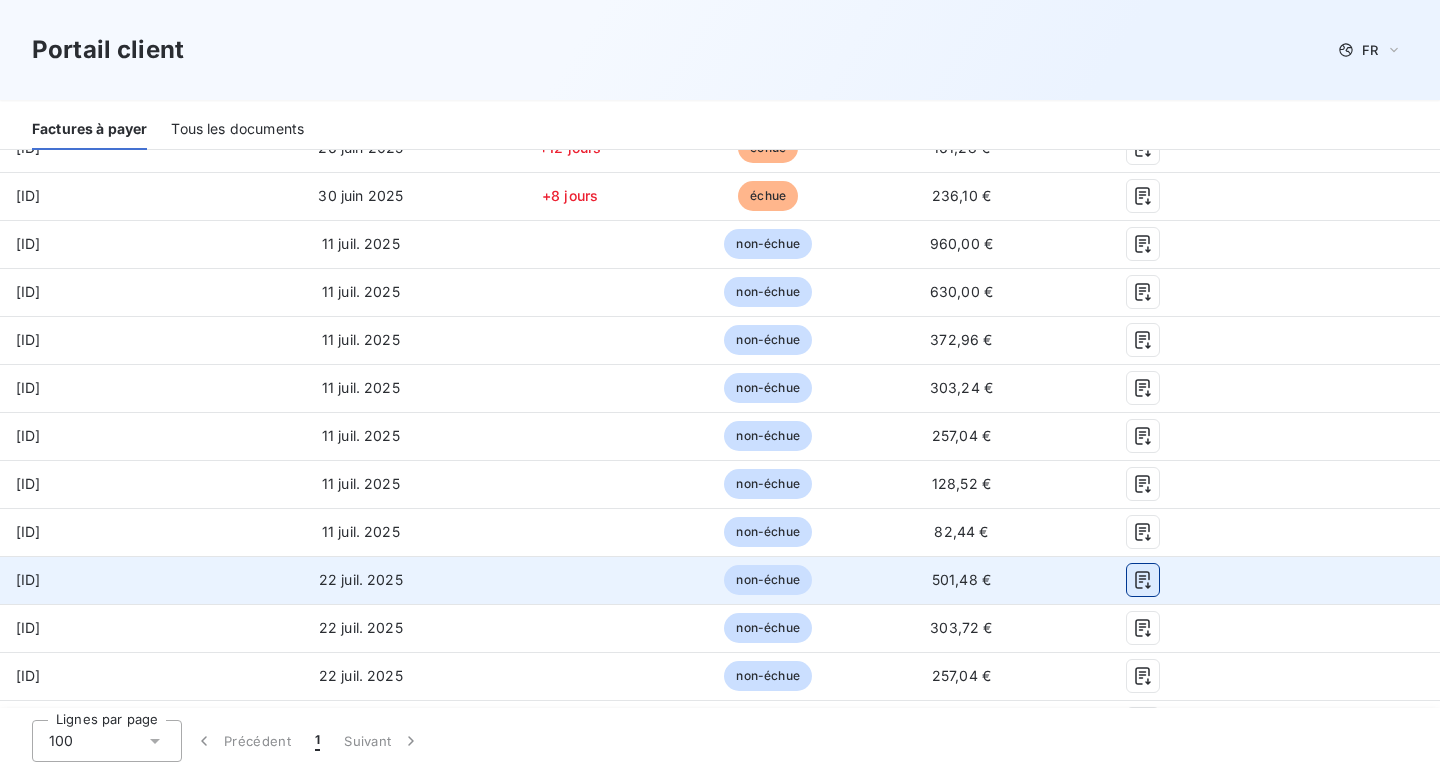 click 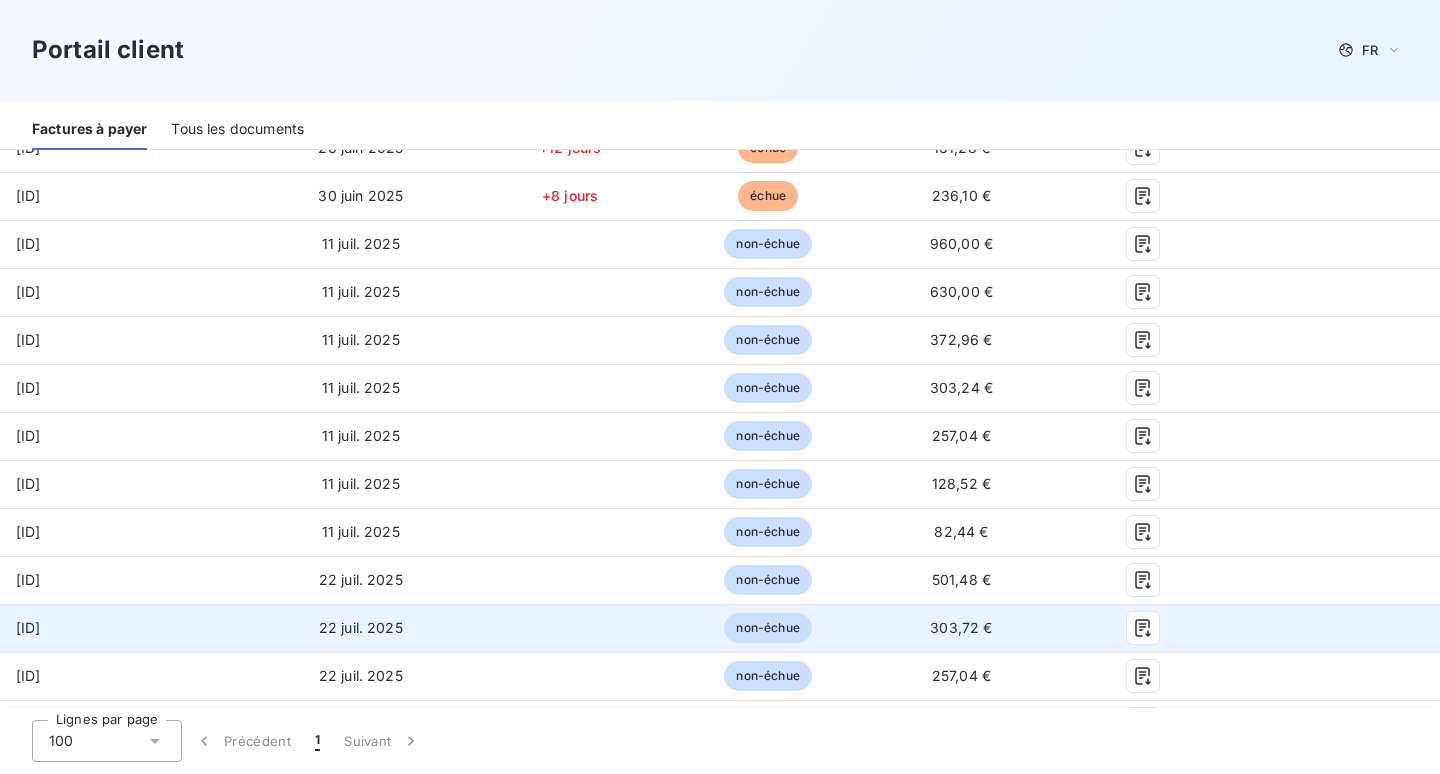 drag, startPoint x: 135, startPoint y: 632, endPoint x: 0, endPoint y: 628, distance: 135.05925 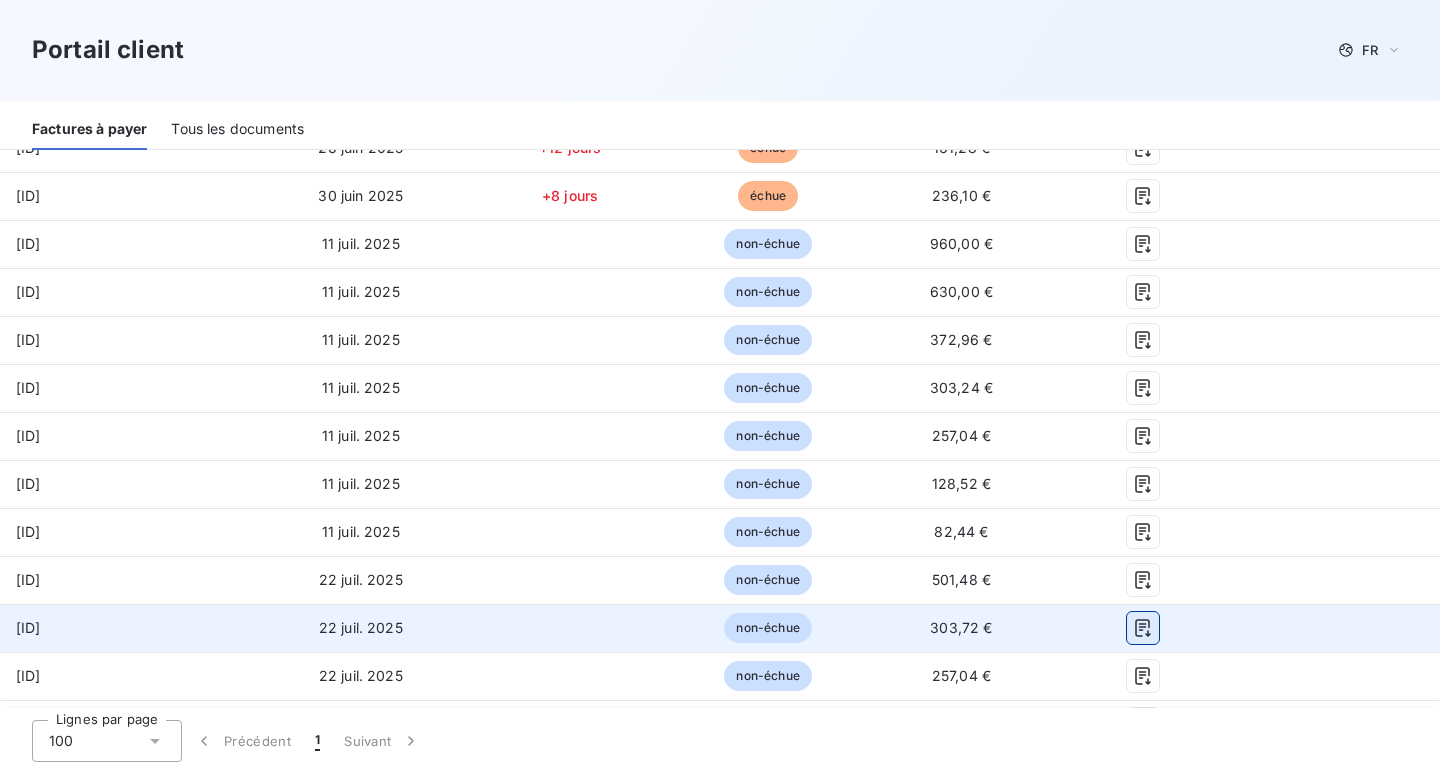 click 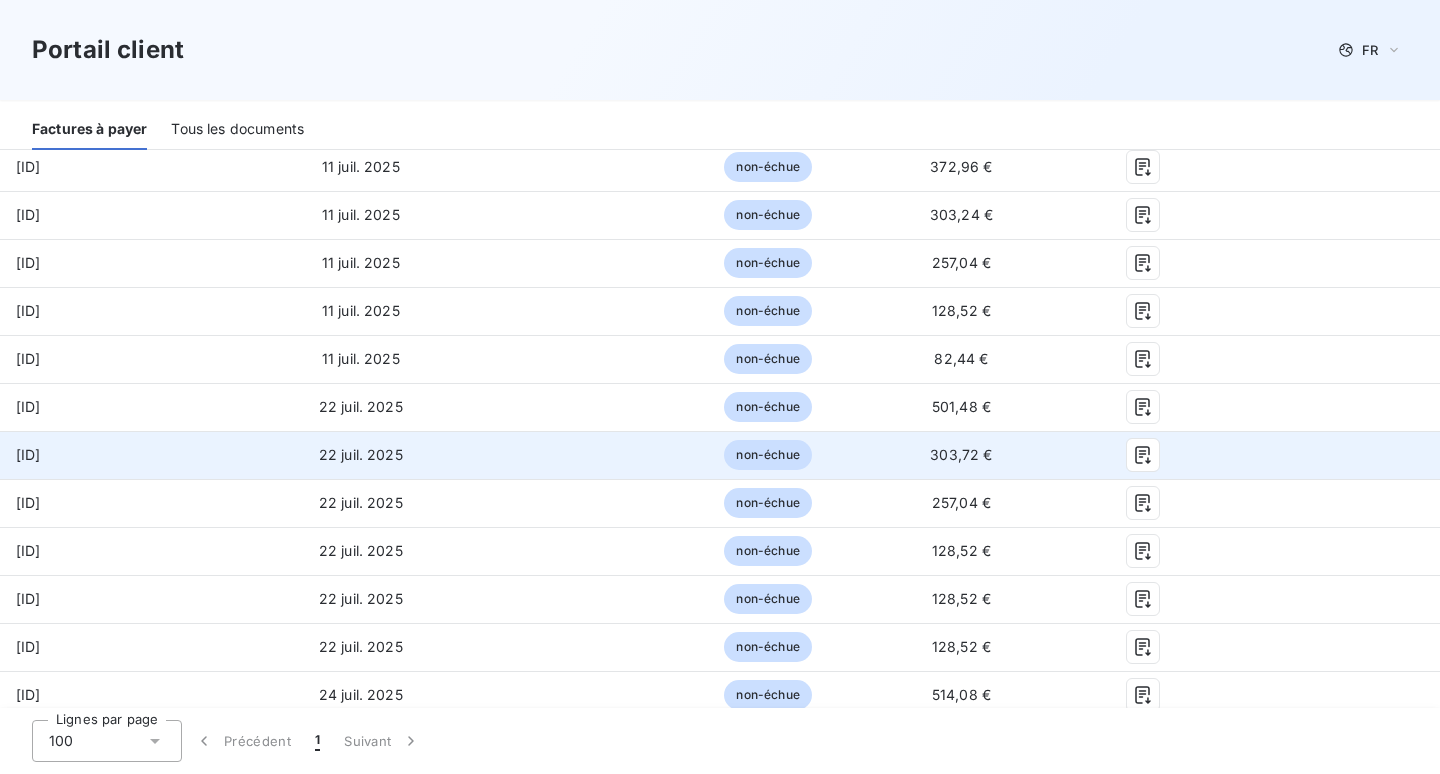 scroll, scrollTop: 682, scrollLeft: 0, axis: vertical 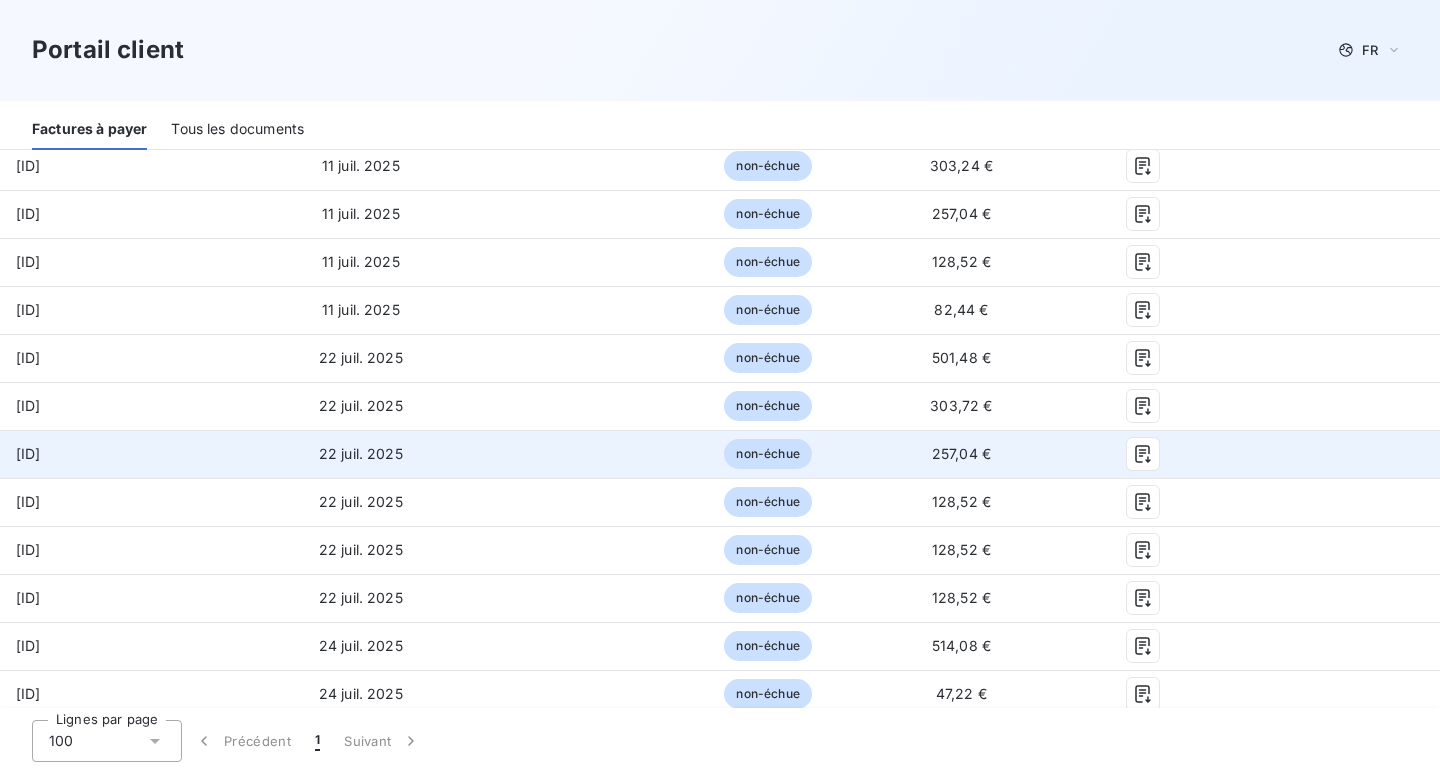 drag, startPoint x: 138, startPoint y: 450, endPoint x: 9, endPoint y: 446, distance: 129.062 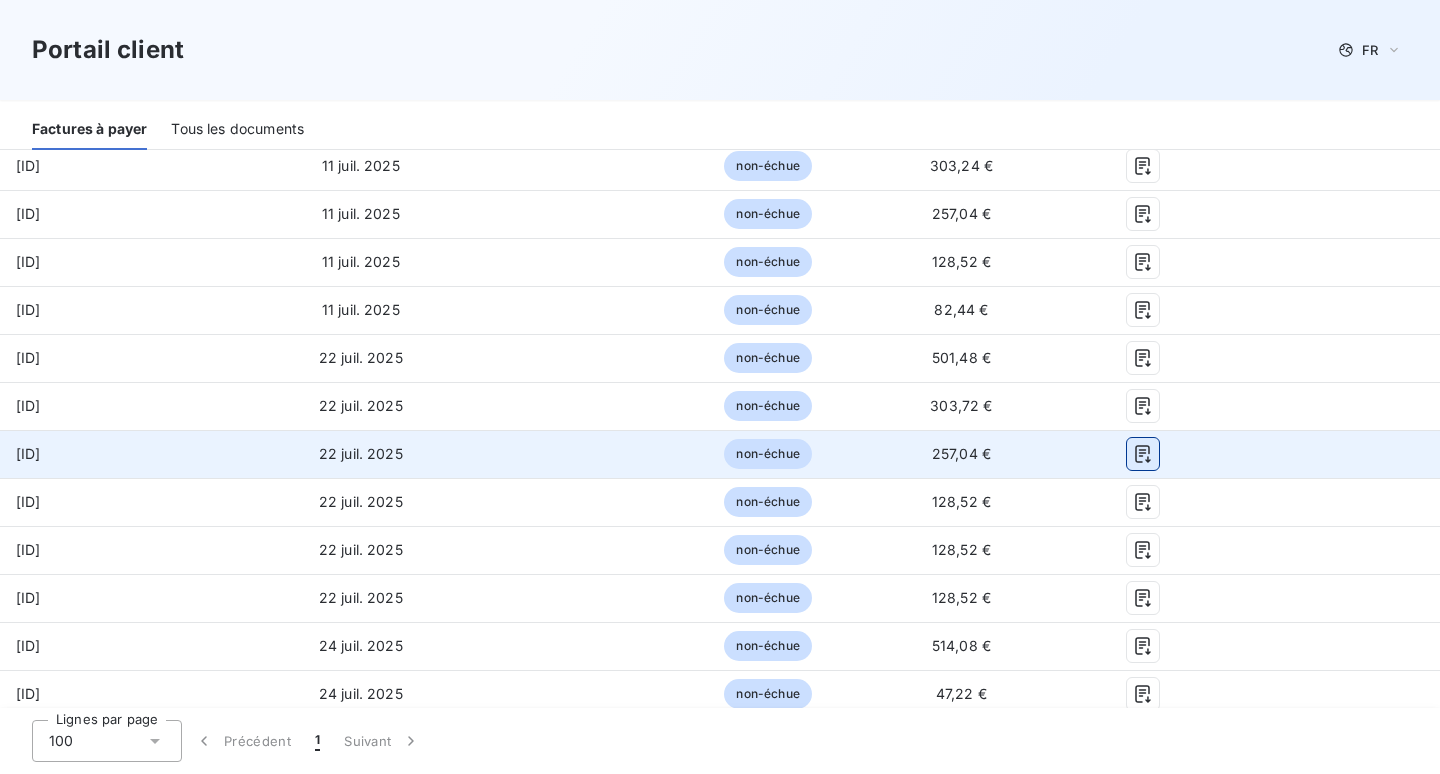 click 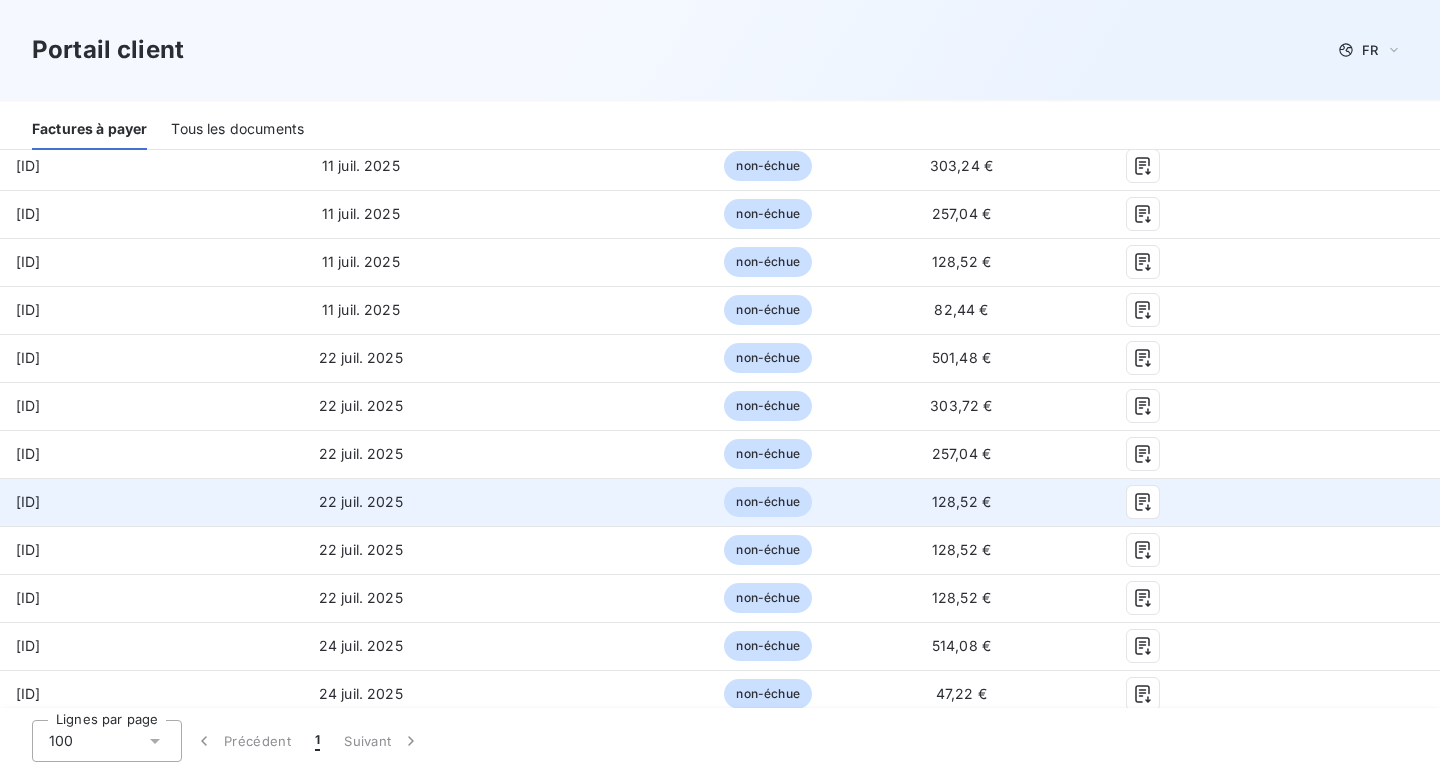 drag, startPoint x: 127, startPoint y: 495, endPoint x: 9, endPoint y: 492, distance: 118.03813 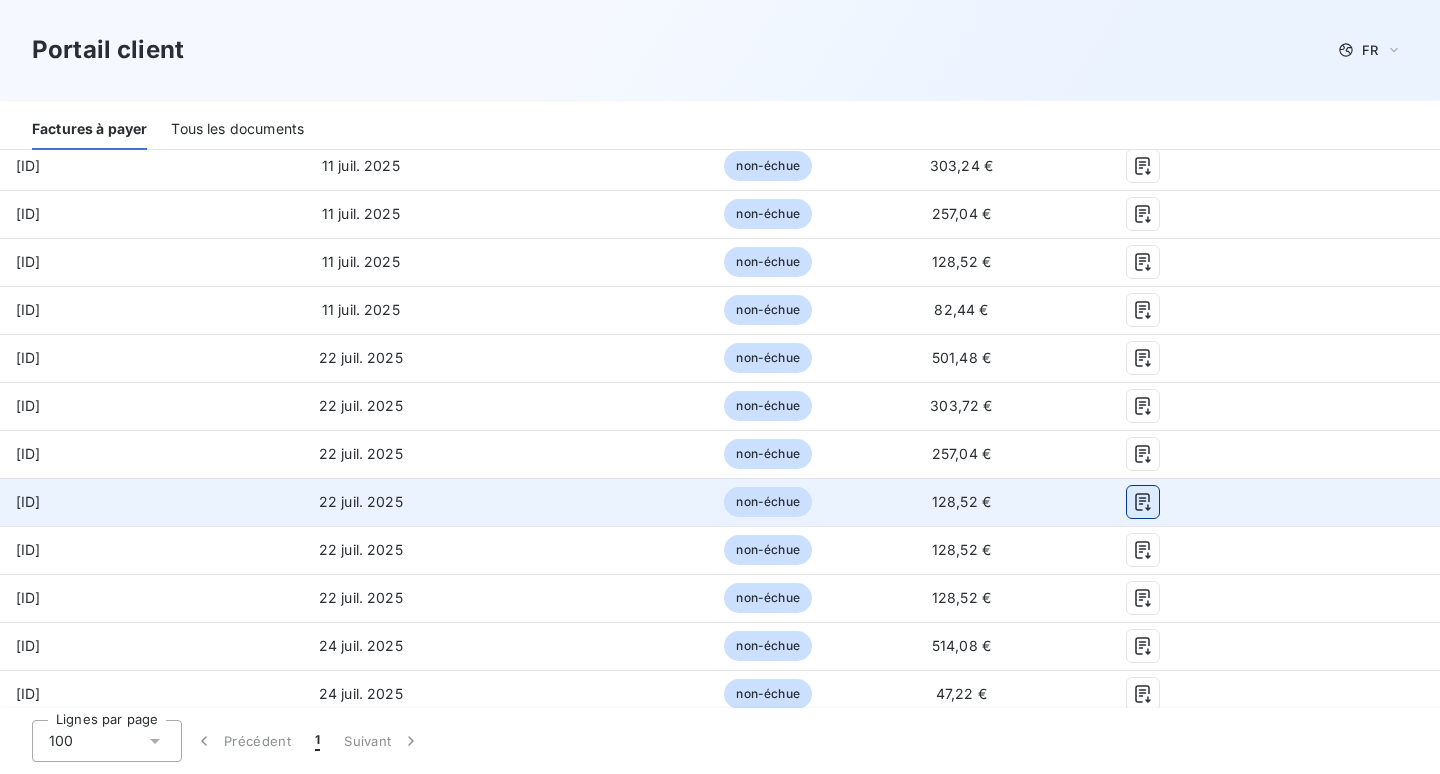 click 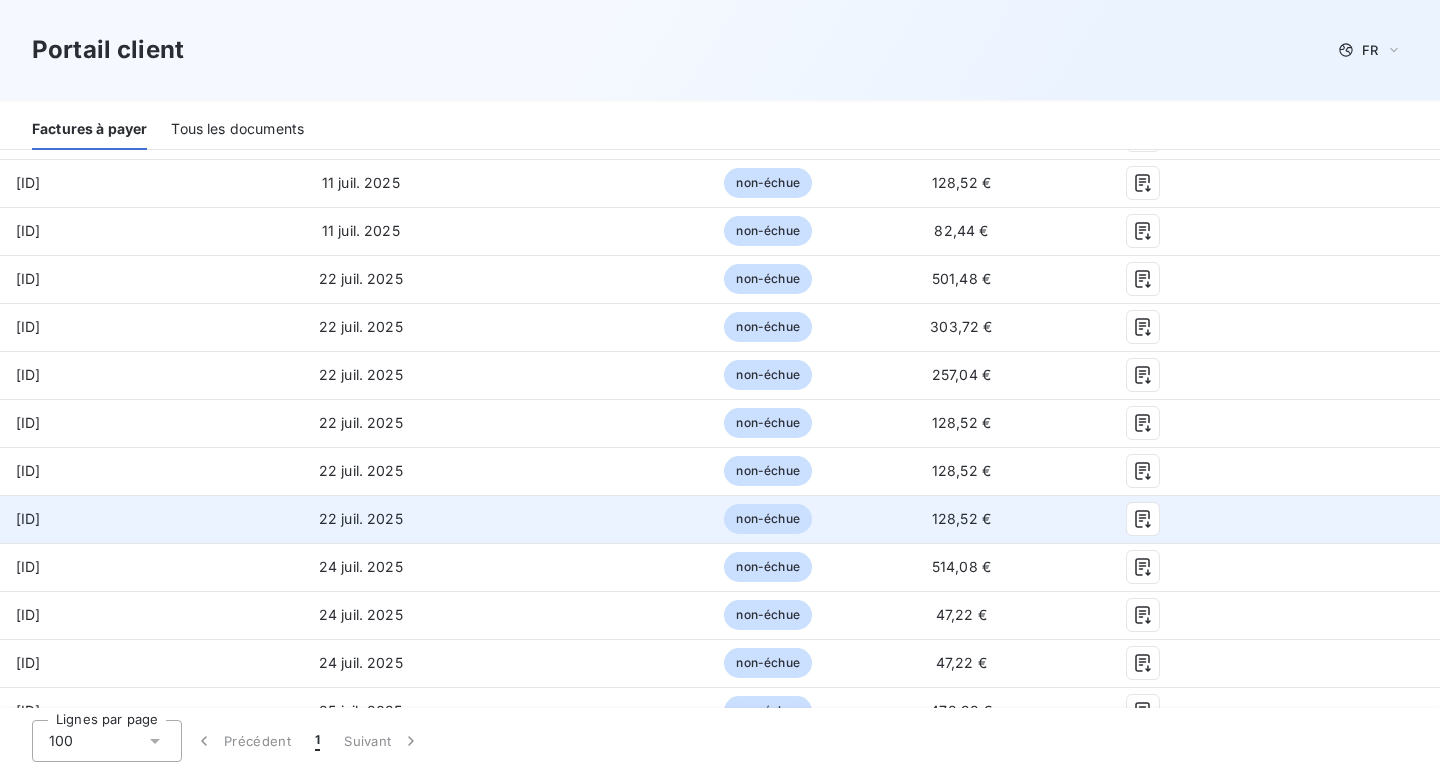 scroll, scrollTop: 780, scrollLeft: 0, axis: vertical 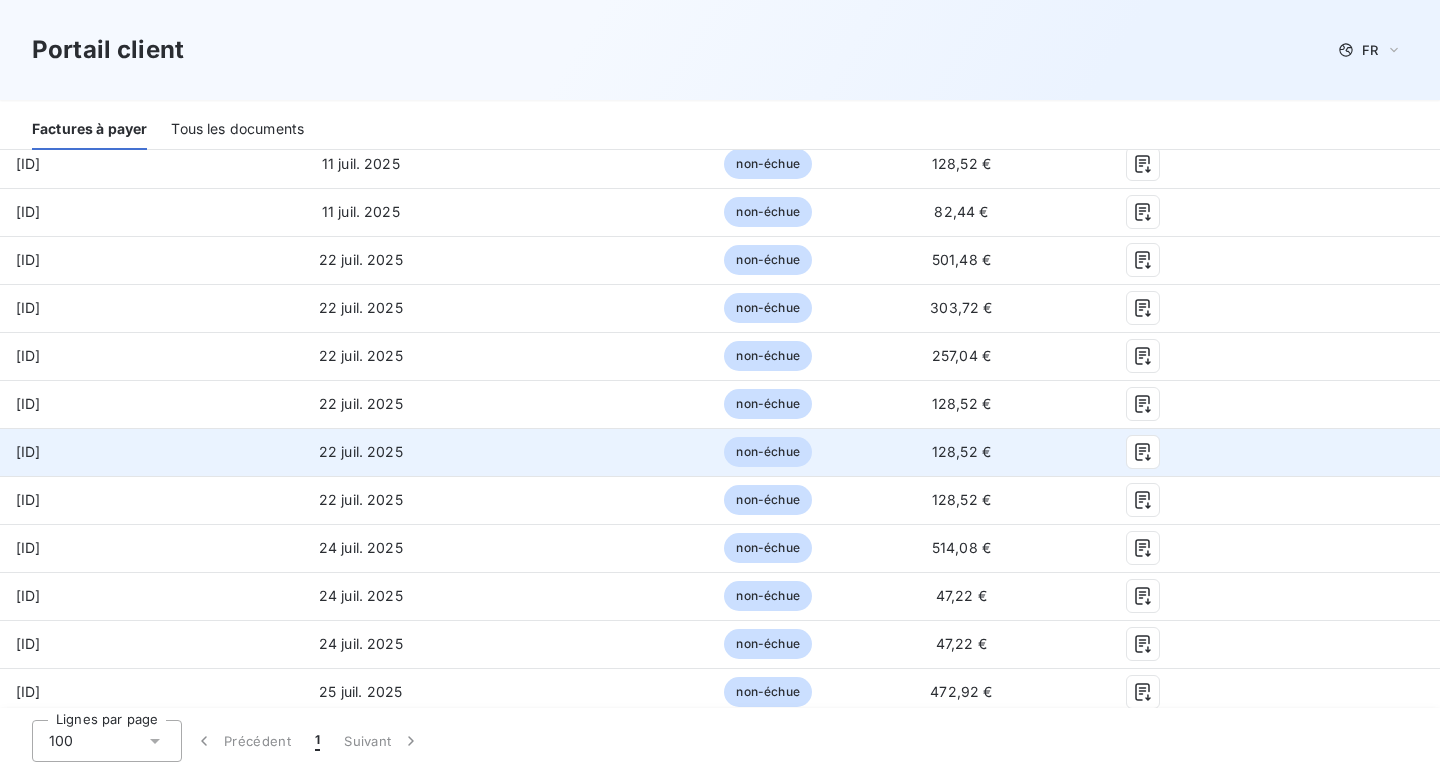 drag, startPoint x: 126, startPoint y: 449, endPoint x: 0, endPoint y: 447, distance: 126.01587 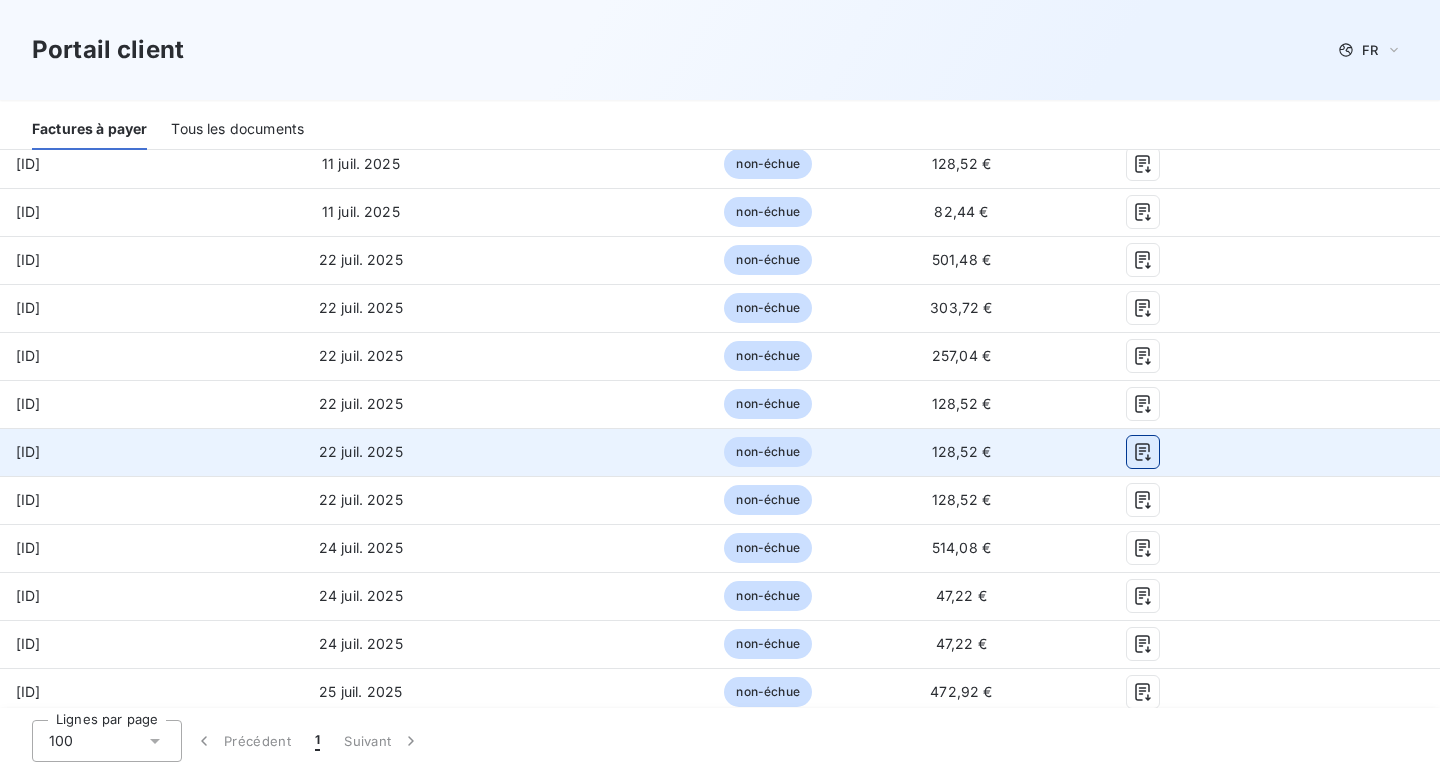 click 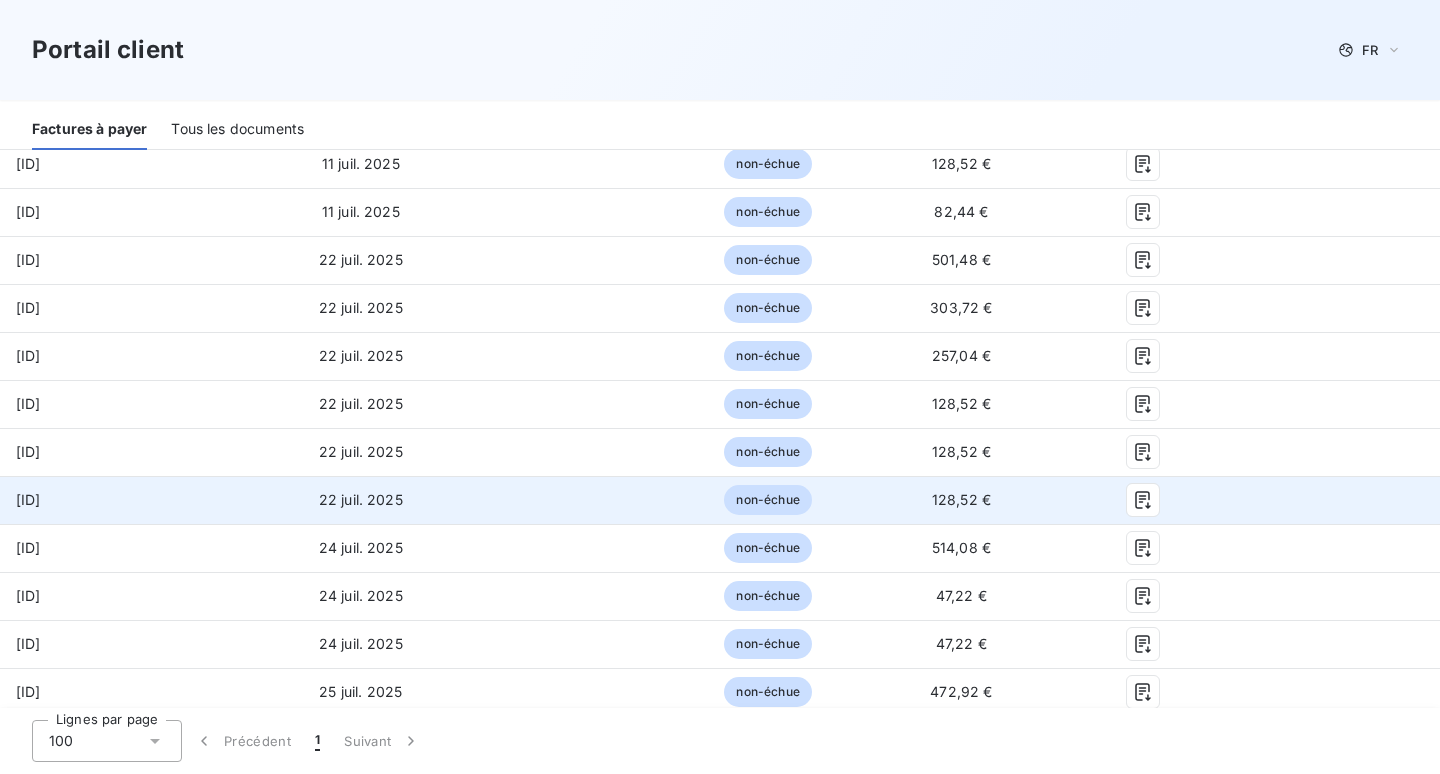 drag, startPoint x: 134, startPoint y: 504, endPoint x: 31, endPoint y: 486, distance: 104.56099 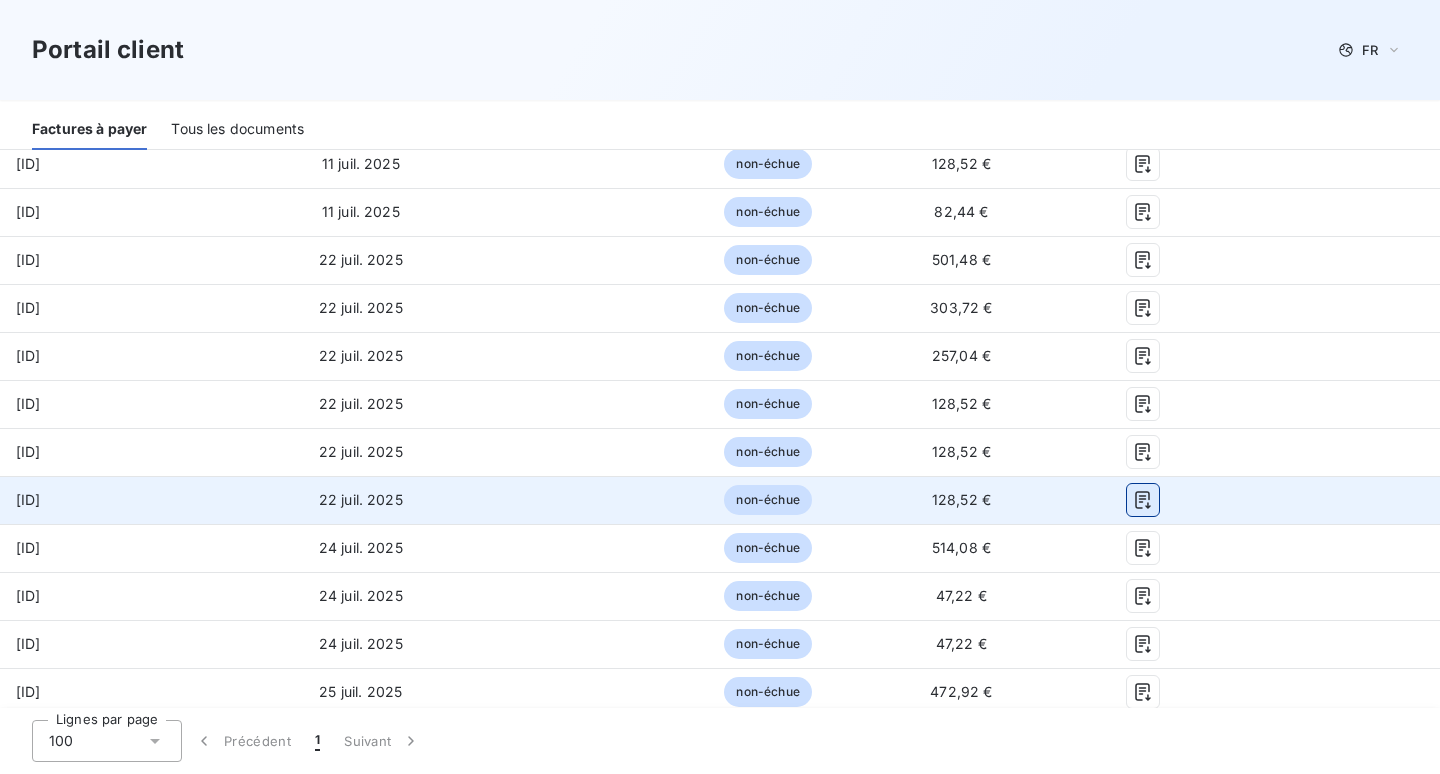 click 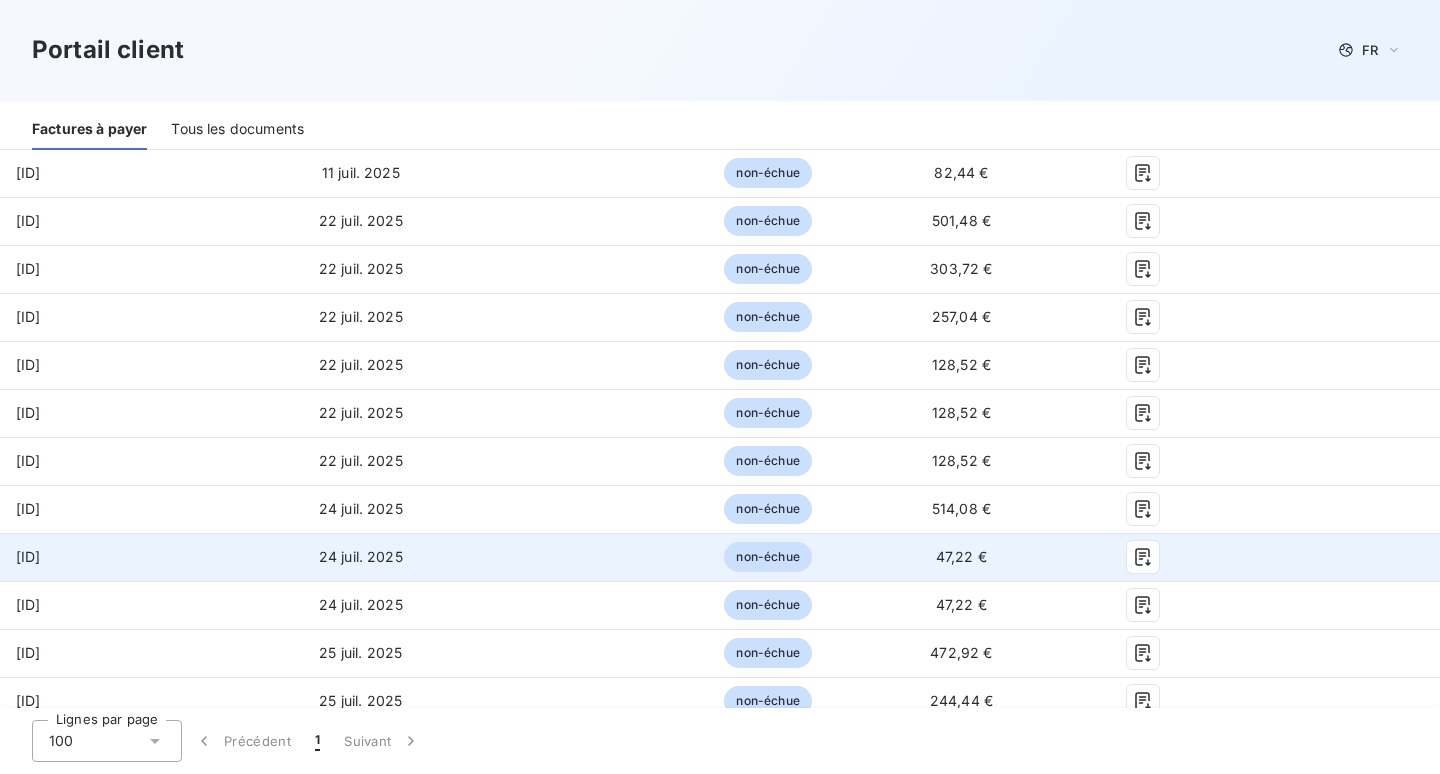 scroll, scrollTop: 820, scrollLeft: 0, axis: vertical 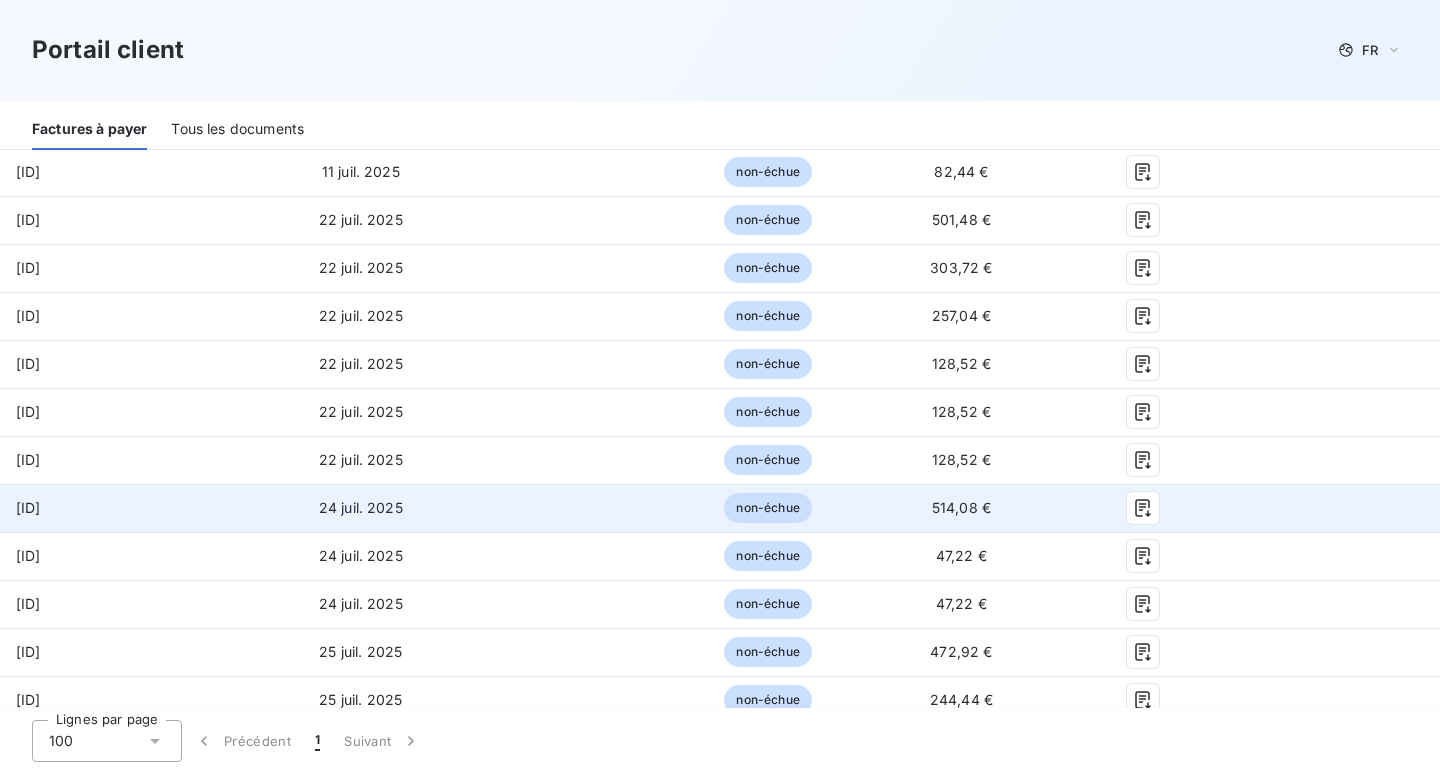 click on "[ID]" at bounding box center (28, 507) 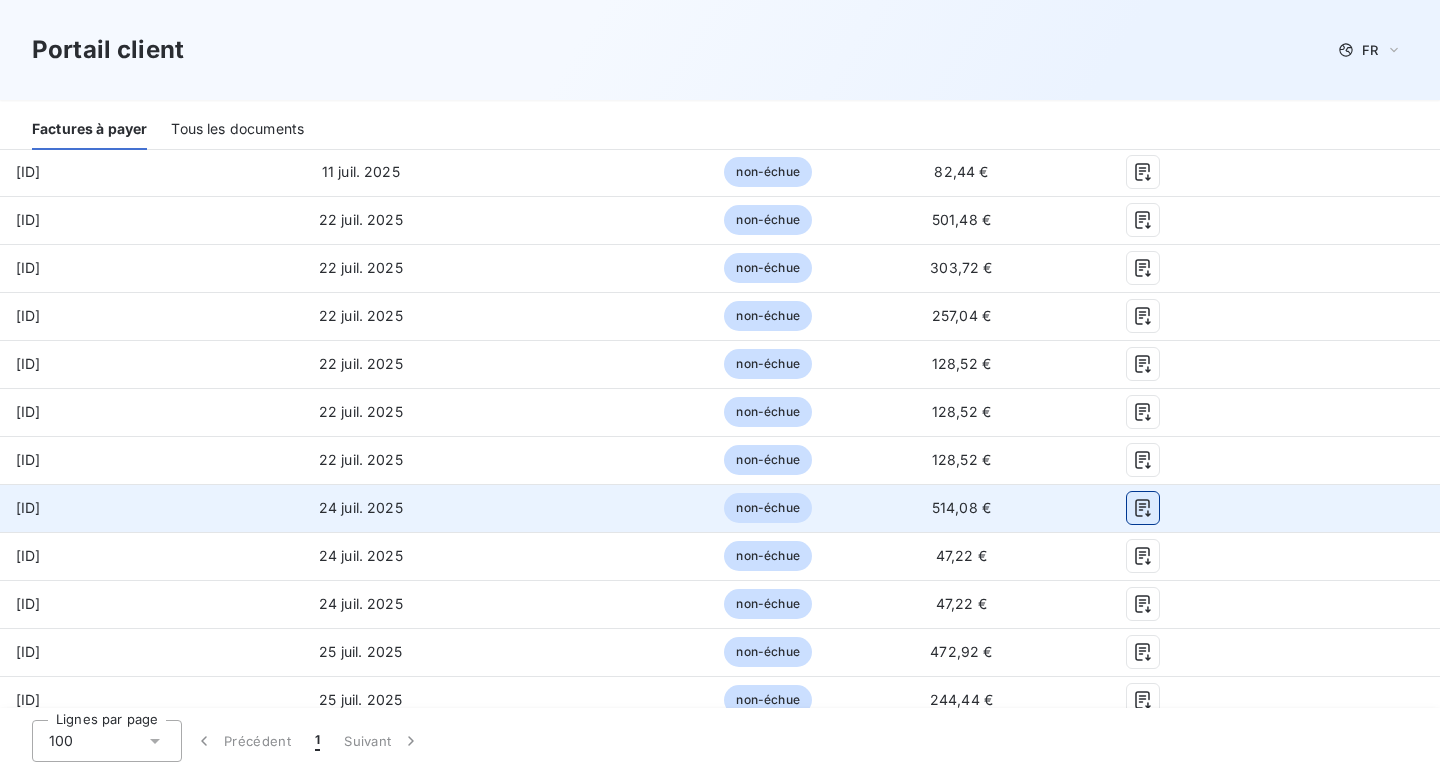 click 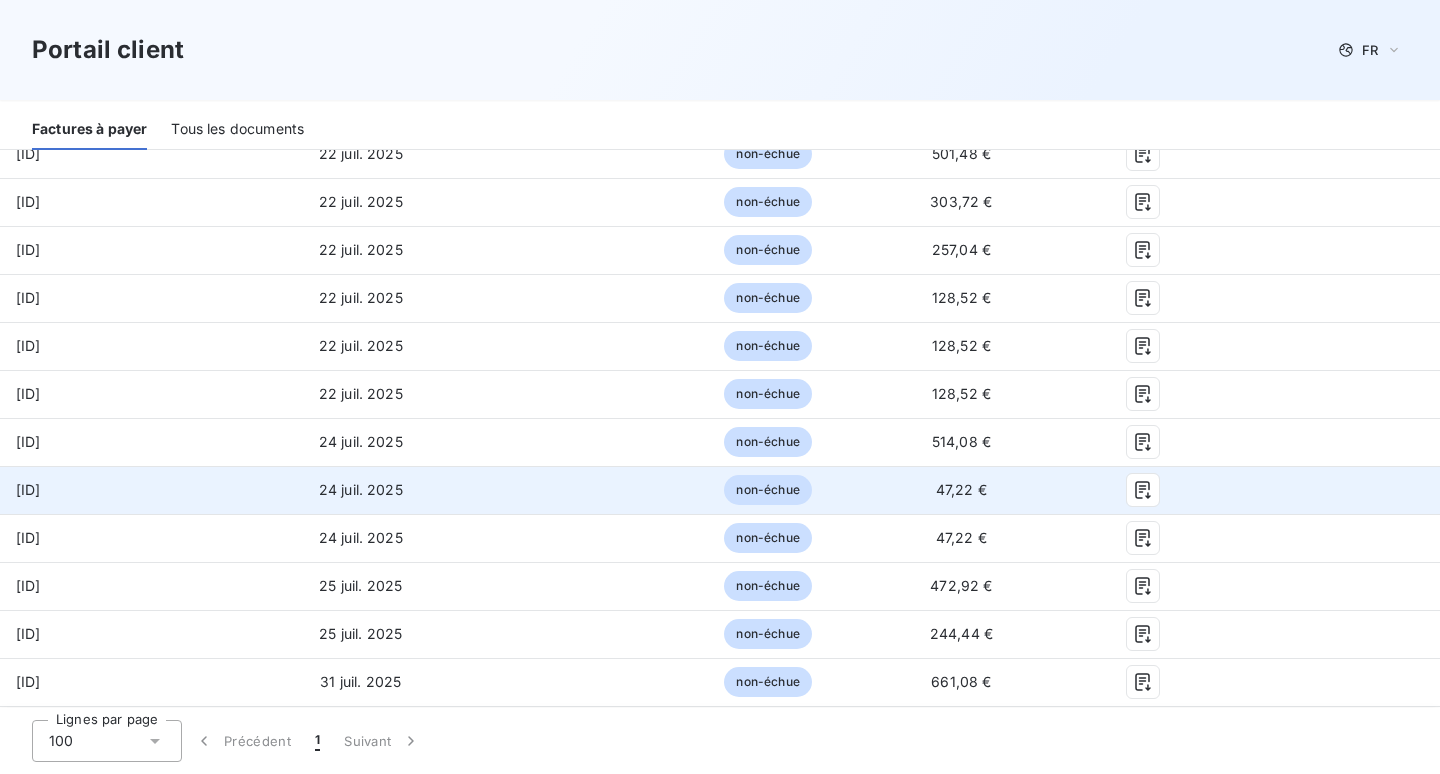 scroll, scrollTop: 897, scrollLeft: 0, axis: vertical 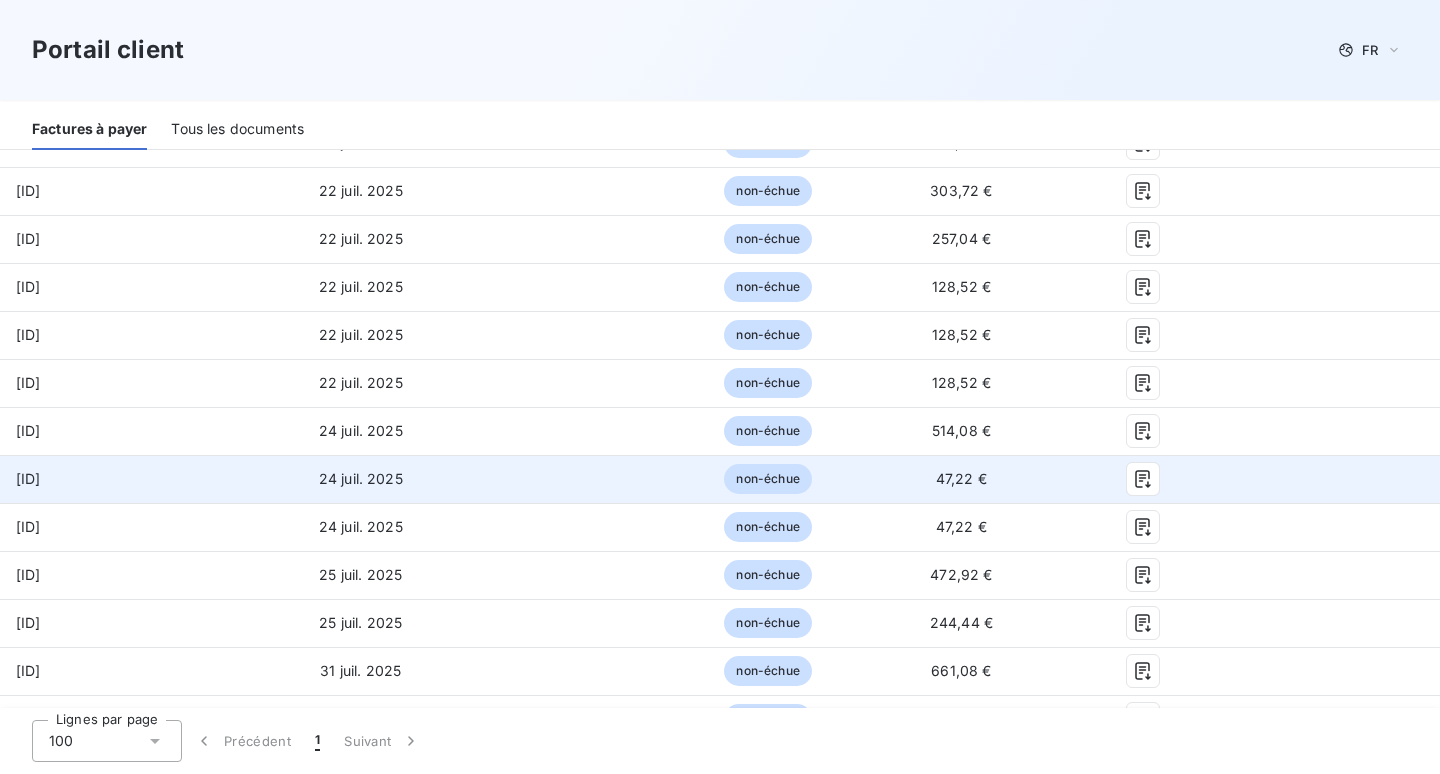 drag, startPoint x: 142, startPoint y: 478, endPoint x: 0, endPoint y: 473, distance: 142.088 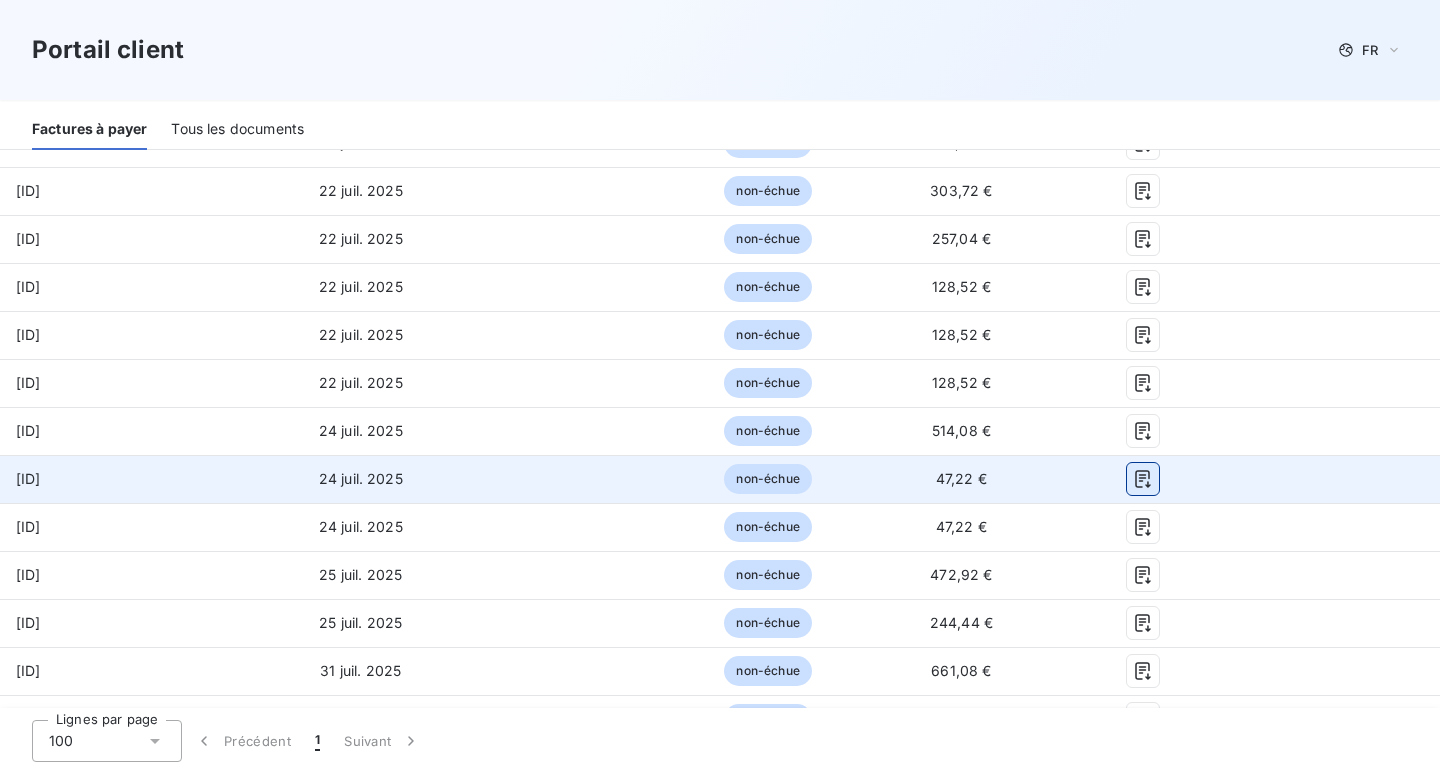 click 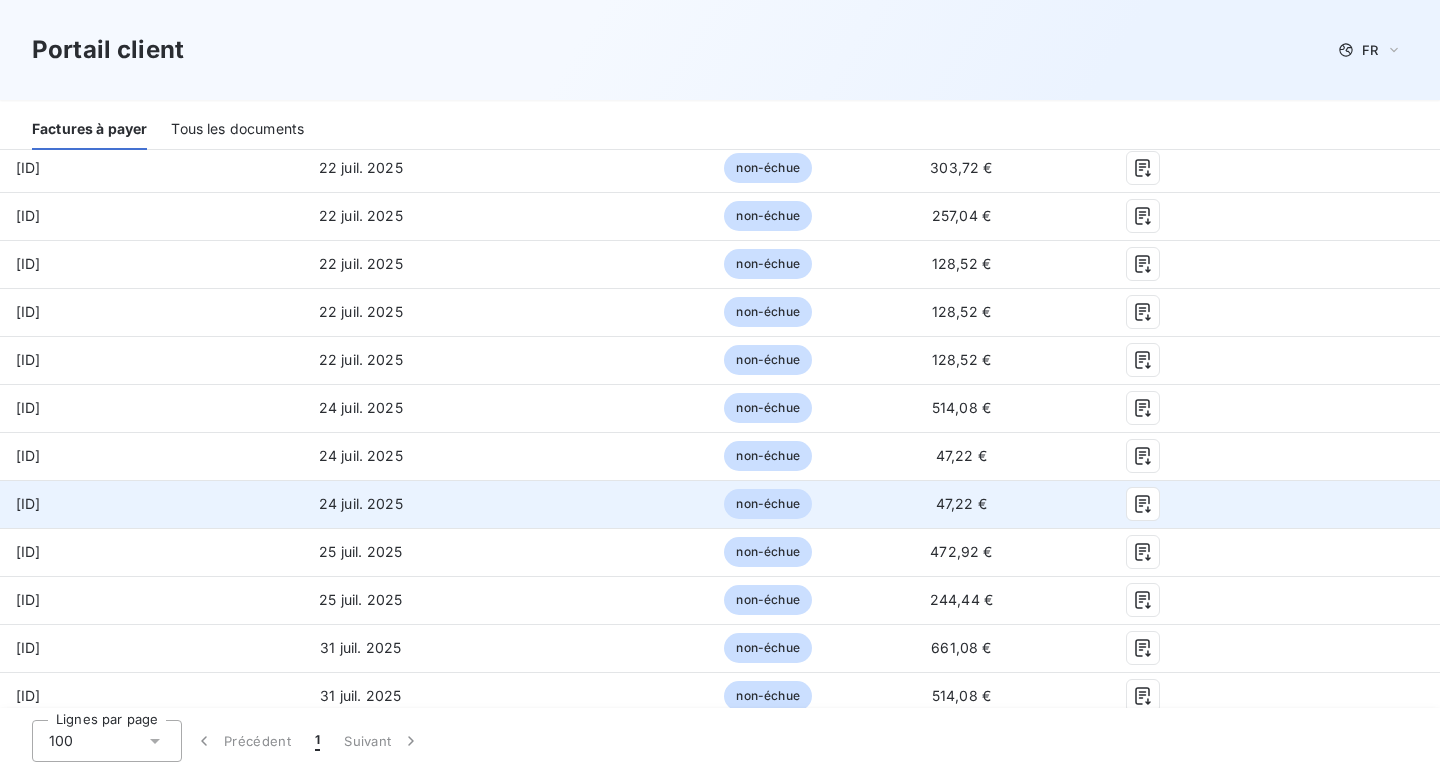scroll, scrollTop: 932, scrollLeft: 0, axis: vertical 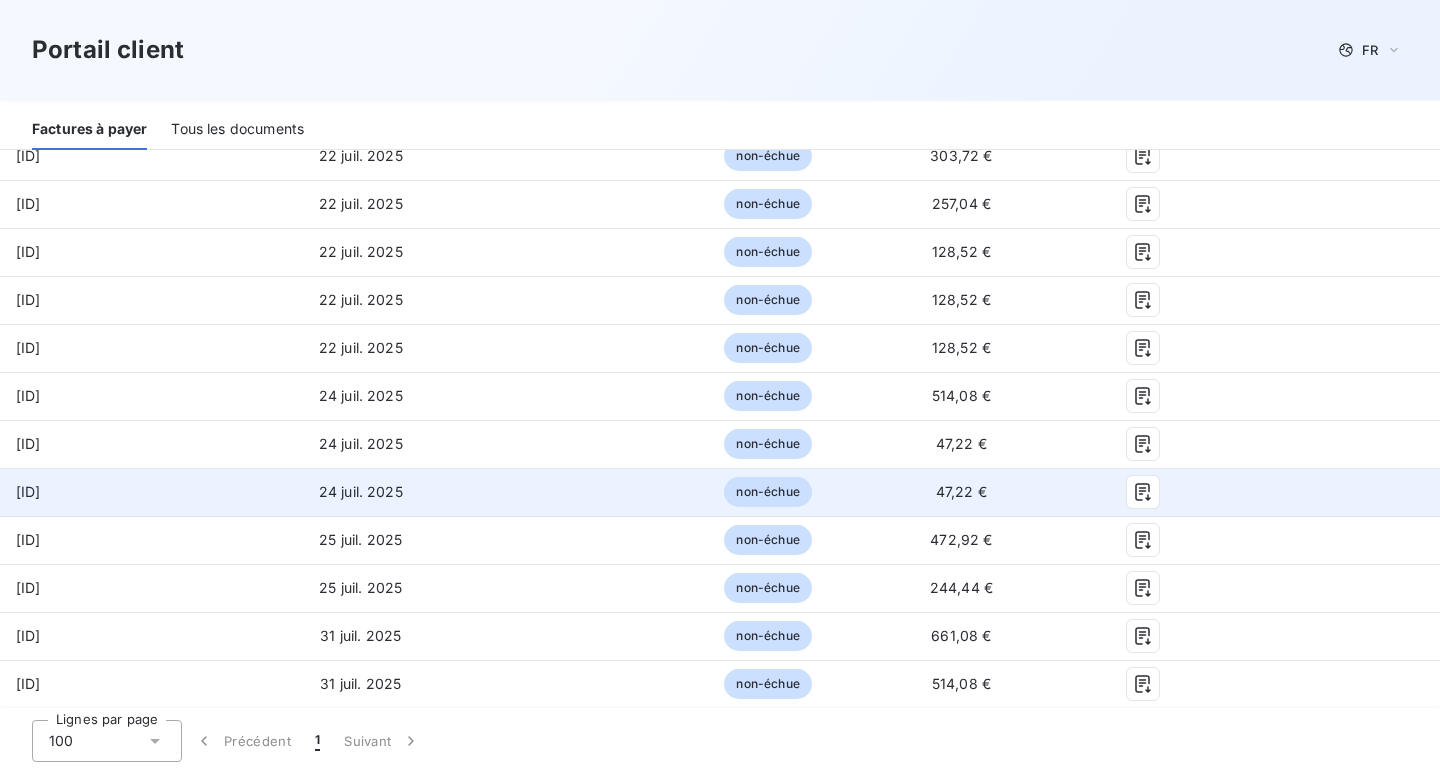 drag, startPoint x: 128, startPoint y: 494, endPoint x: 0, endPoint y: 476, distance: 129.25943 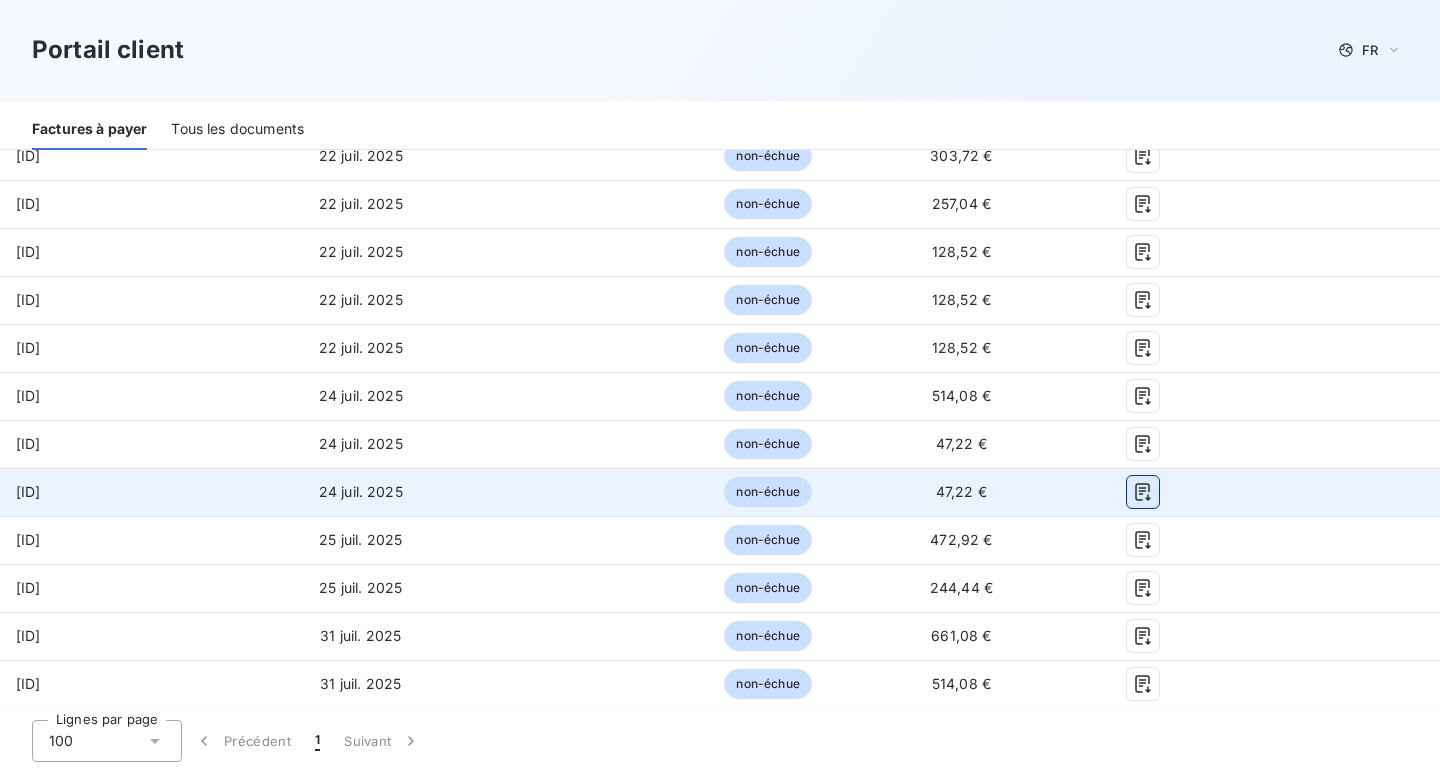click 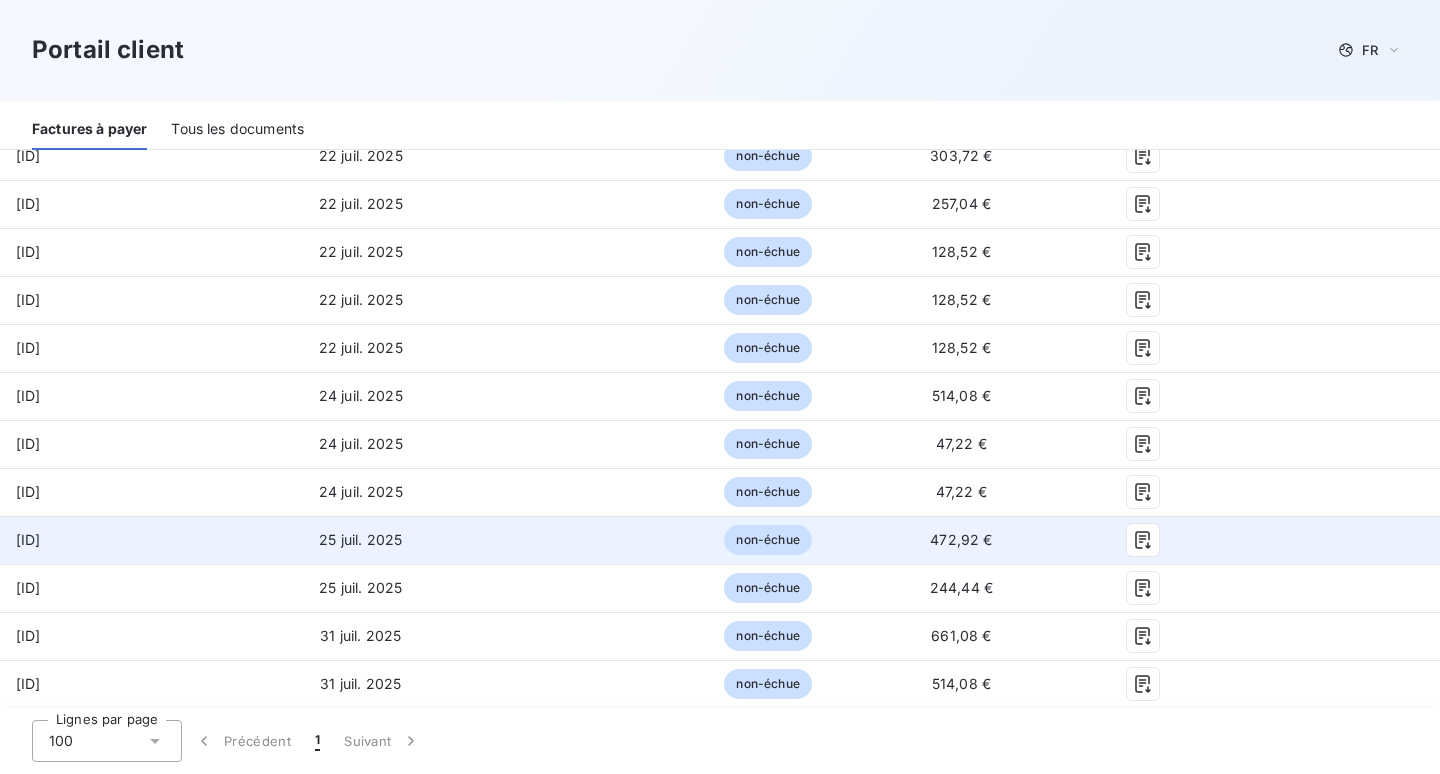 drag, startPoint x: 137, startPoint y: 546, endPoint x: 10, endPoint y: 537, distance: 127.3185 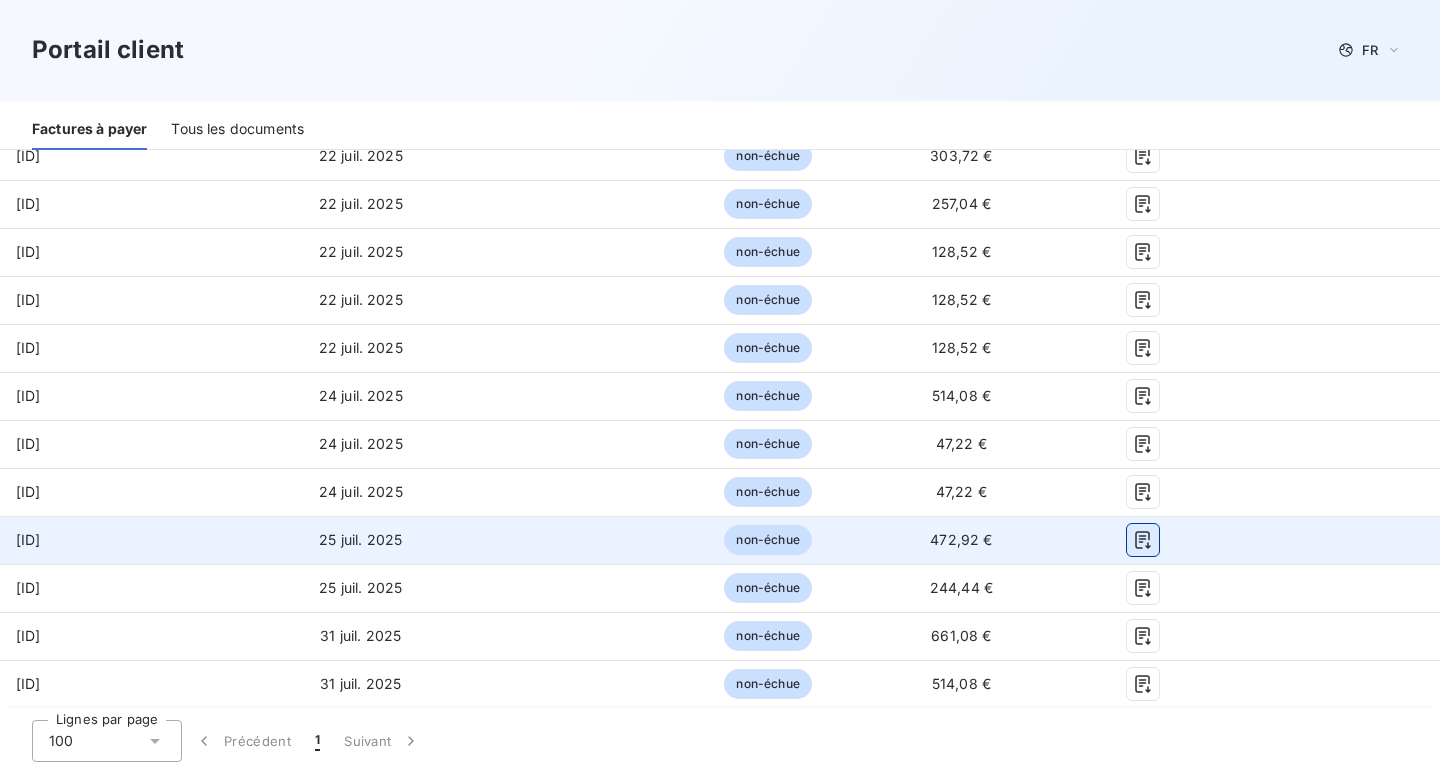 click 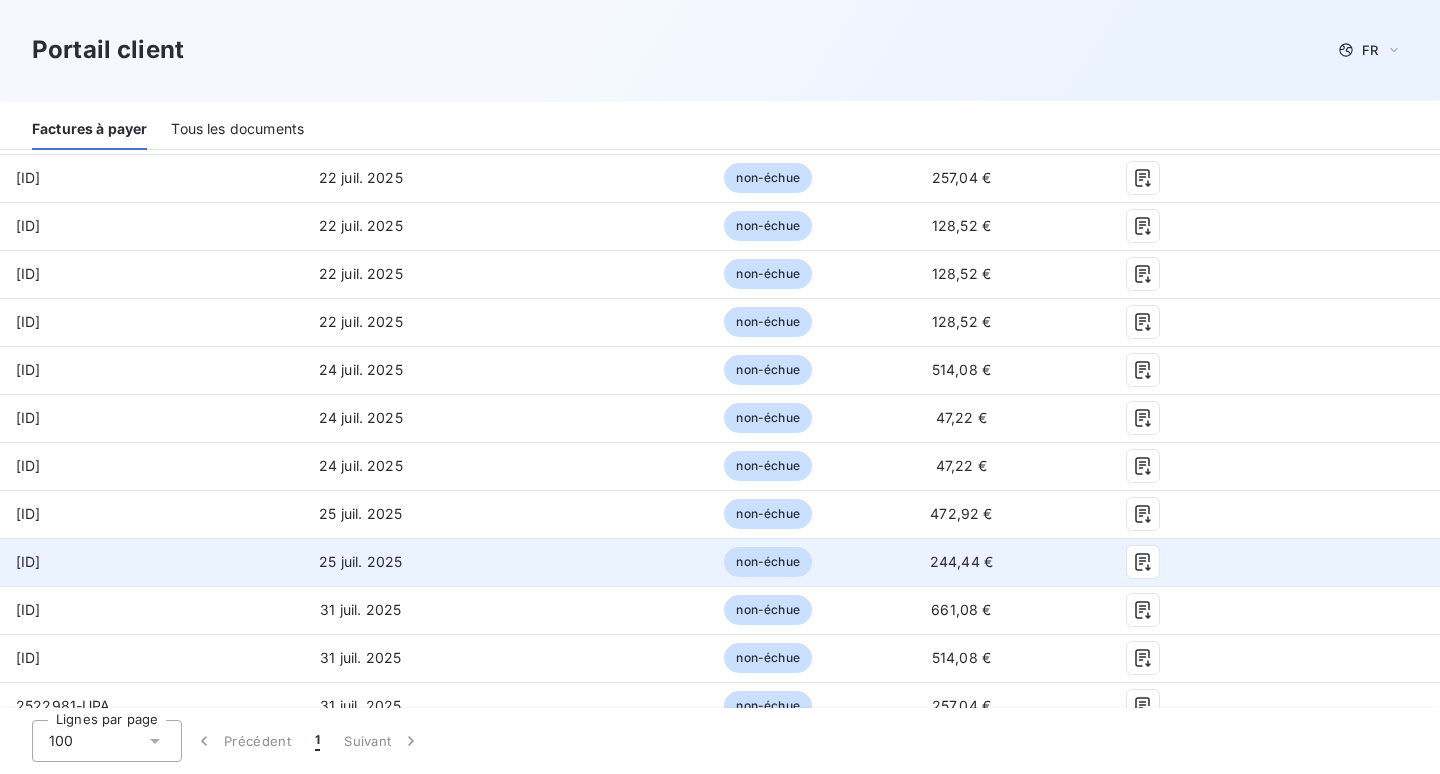 scroll, scrollTop: 966, scrollLeft: 0, axis: vertical 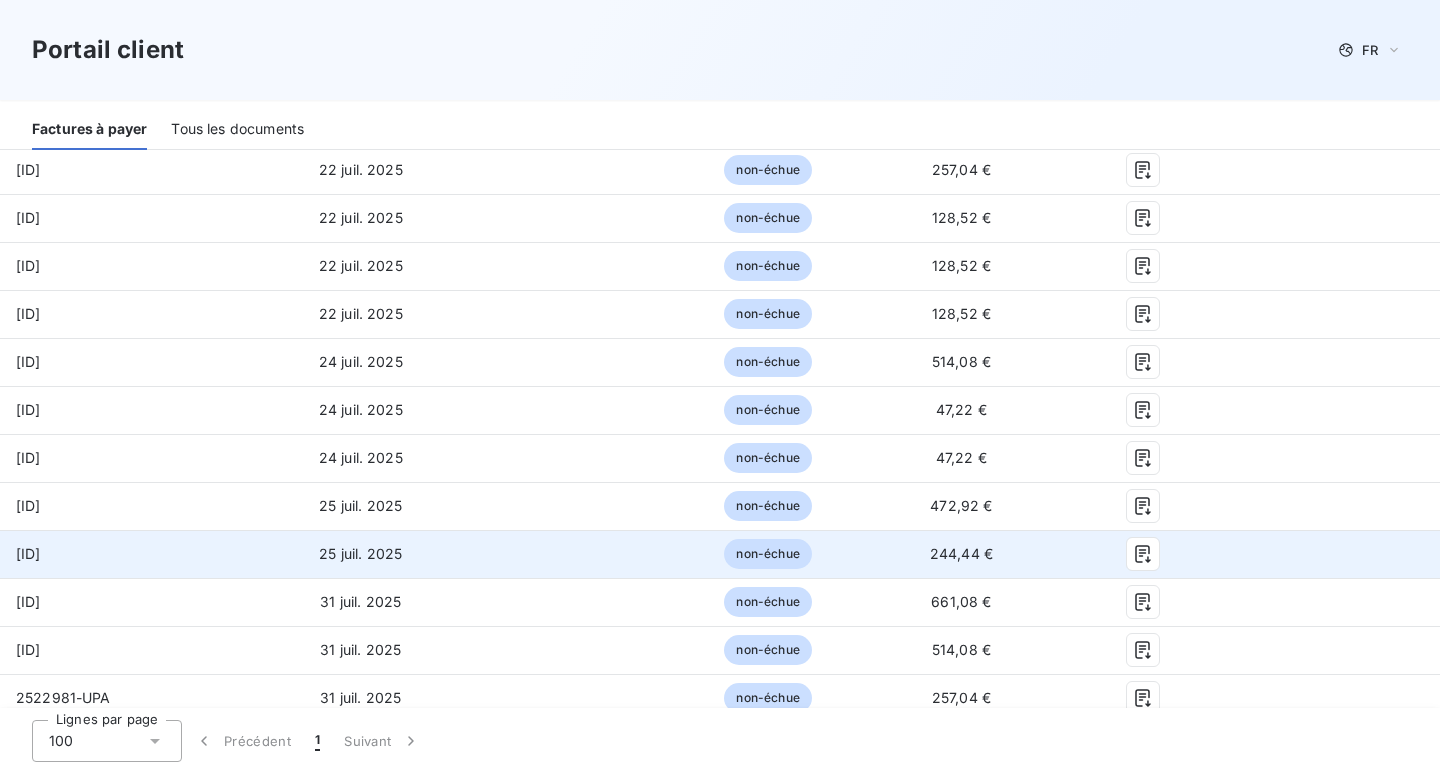 drag, startPoint x: 116, startPoint y: 551, endPoint x: 11, endPoint y: 548, distance: 105.04285 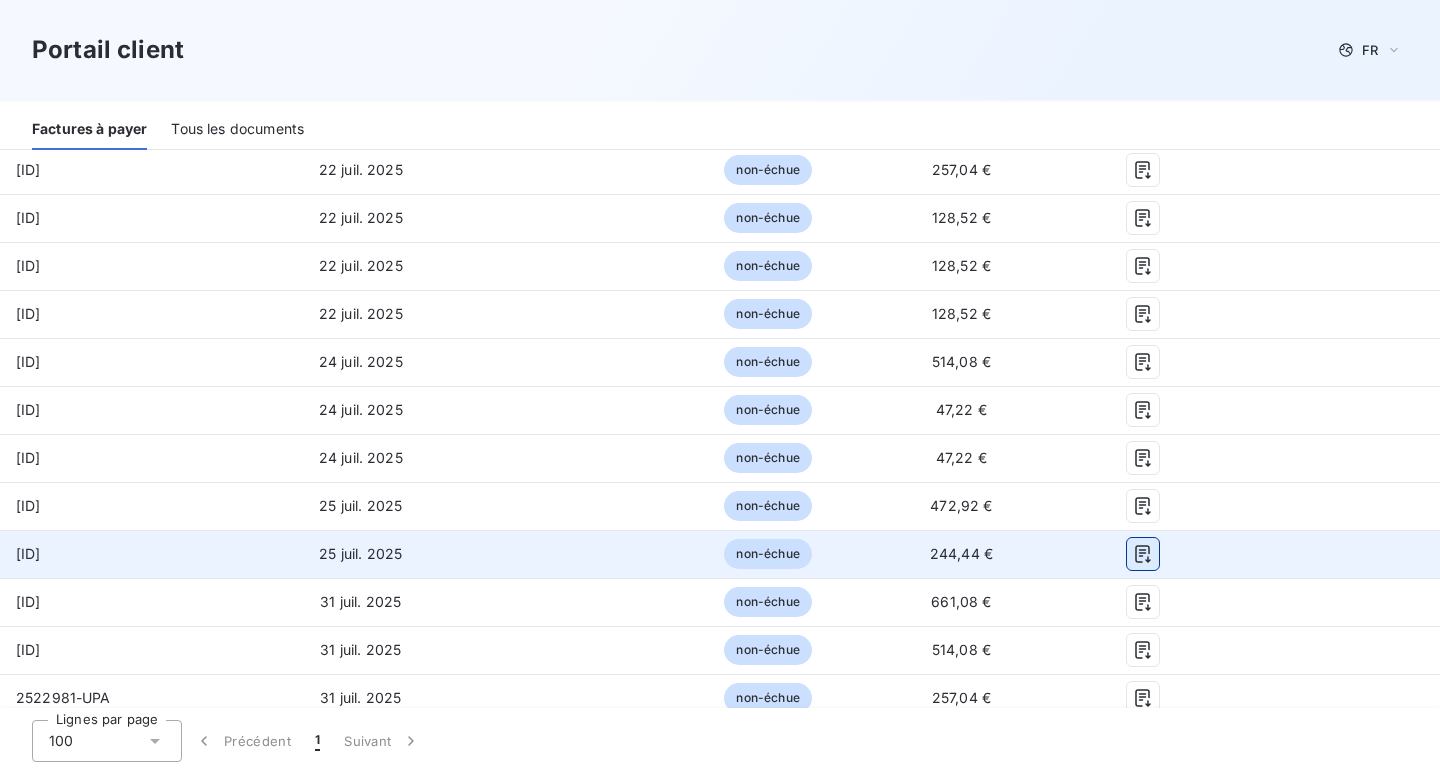 click at bounding box center [1143, 554] 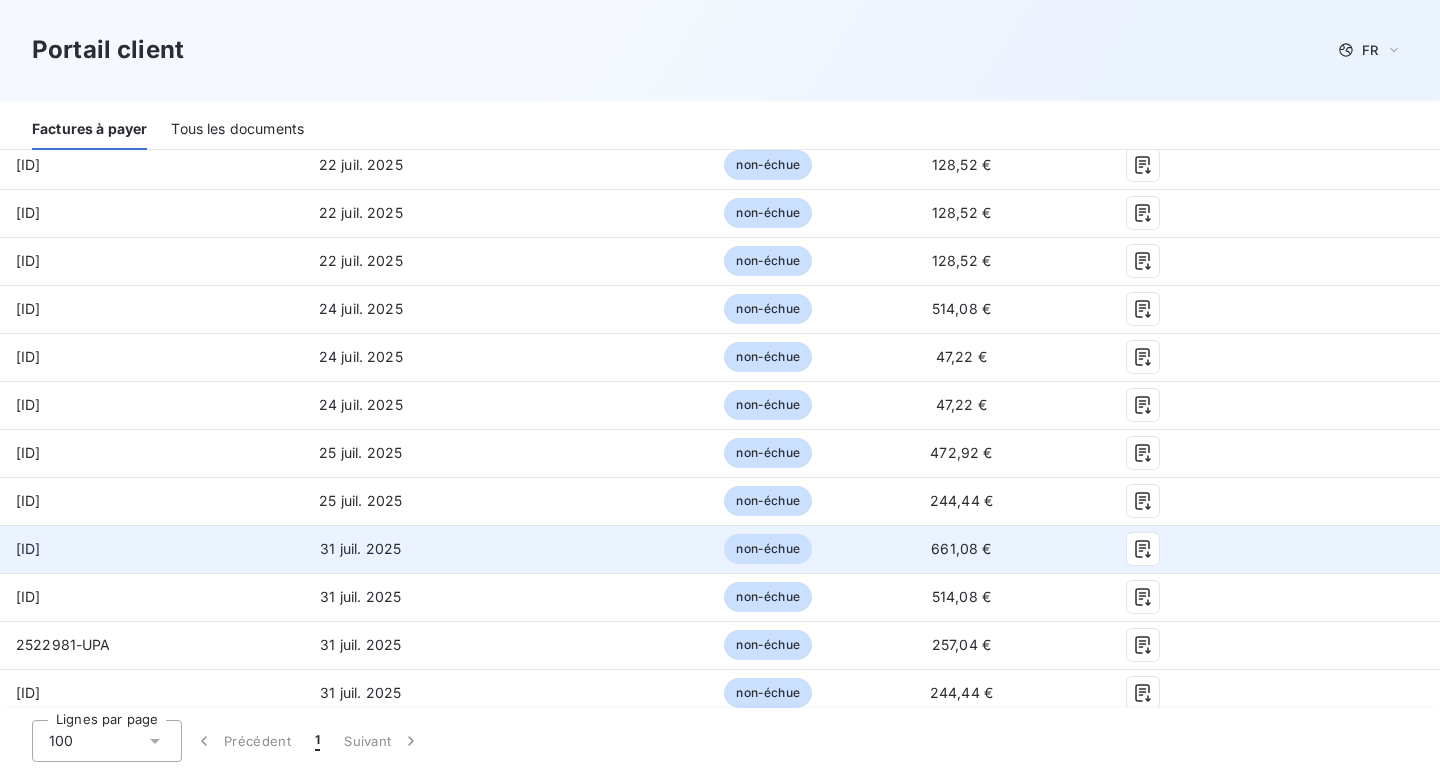 scroll, scrollTop: 1021, scrollLeft: 0, axis: vertical 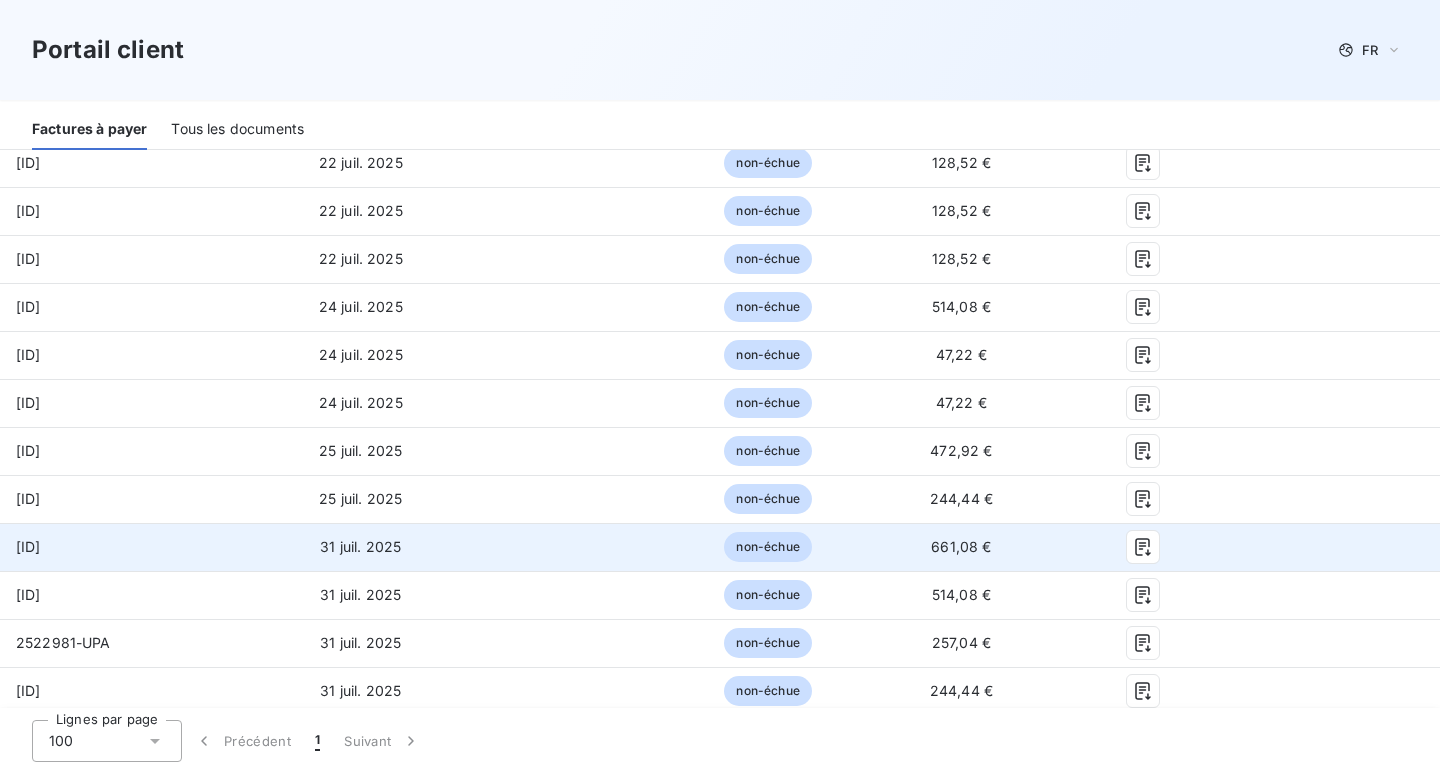 drag, startPoint x: 147, startPoint y: 548, endPoint x: 0, endPoint y: 535, distance: 147.57372 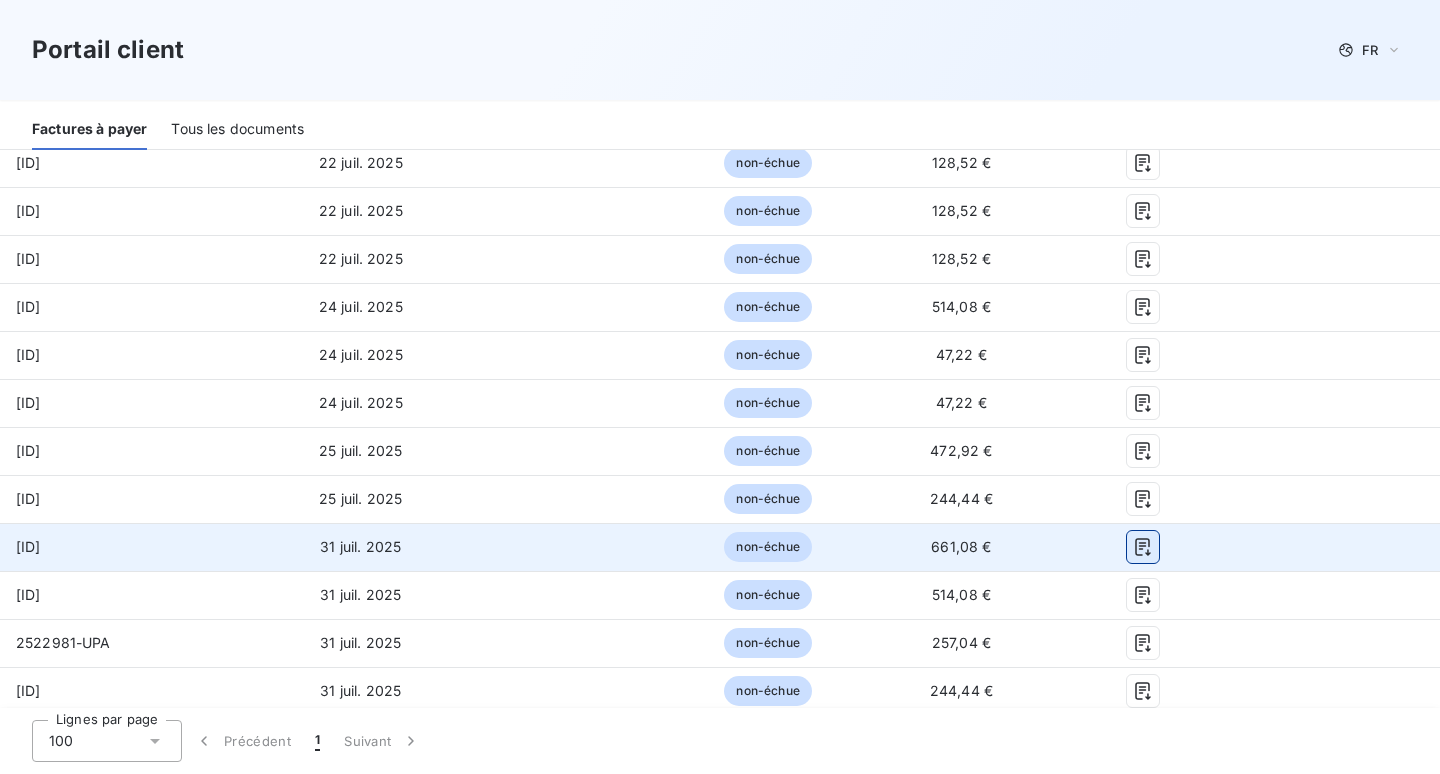 click 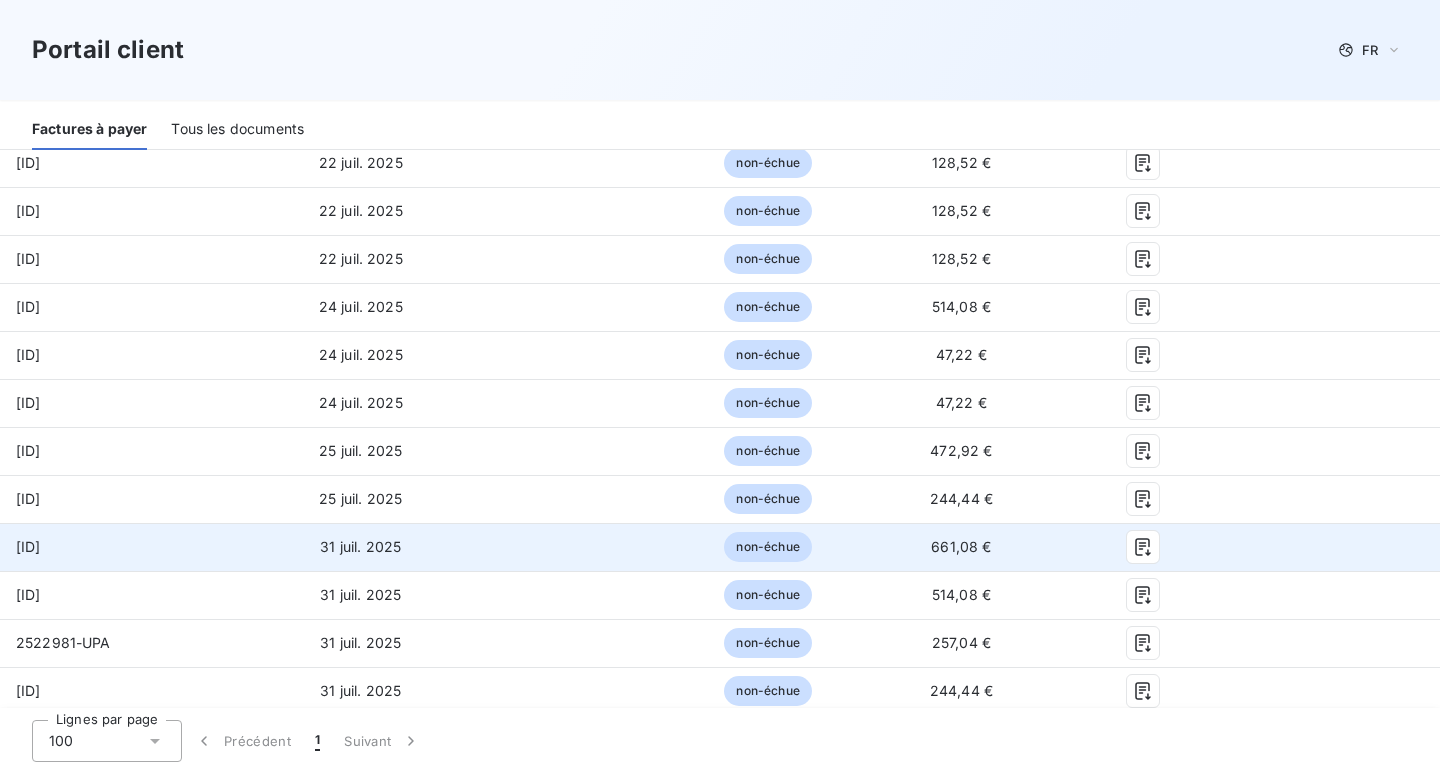 drag, startPoint x: 137, startPoint y: 592, endPoint x: 0, endPoint y: 570, distance: 138.75517 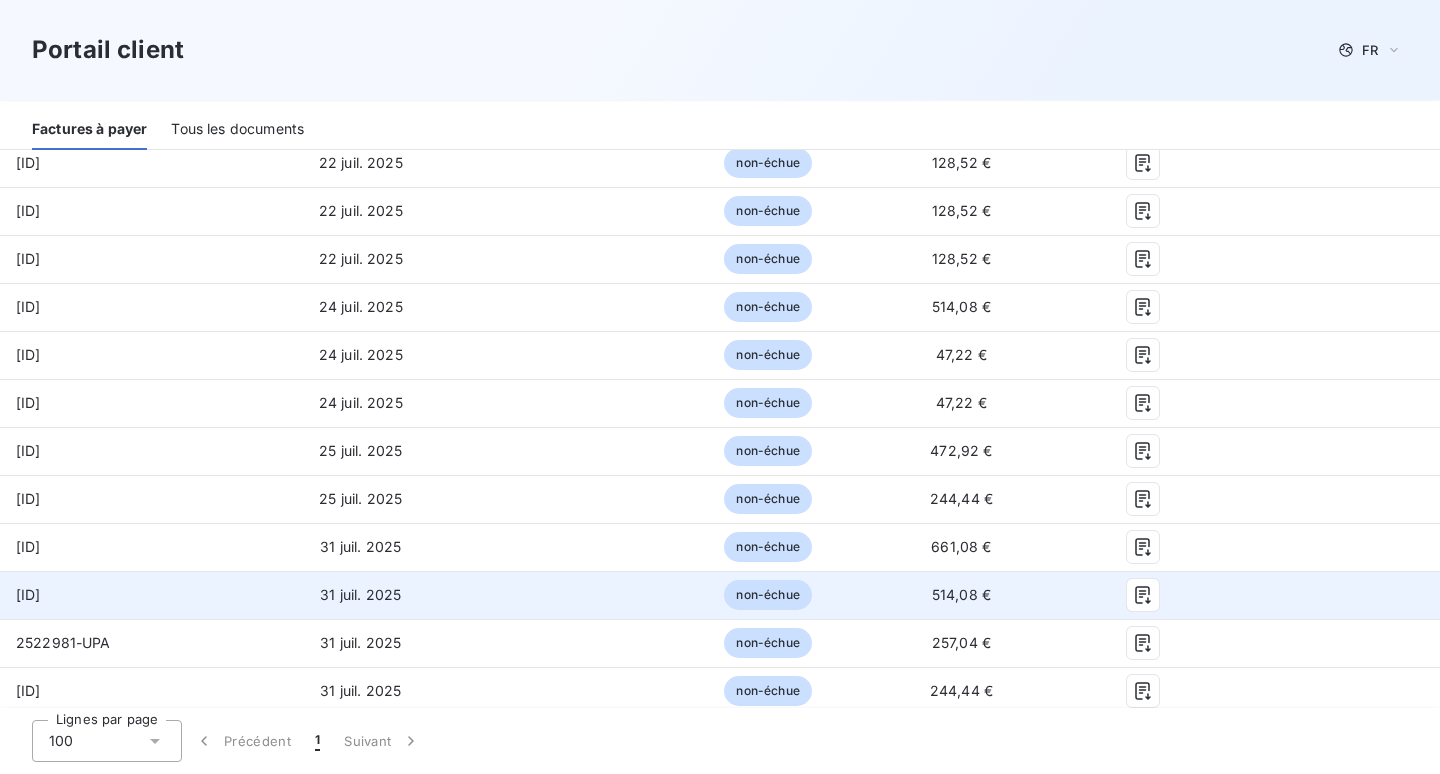 drag, startPoint x: 120, startPoint y: 589, endPoint x: 0, endPoint y: 584, distance: 120.10412 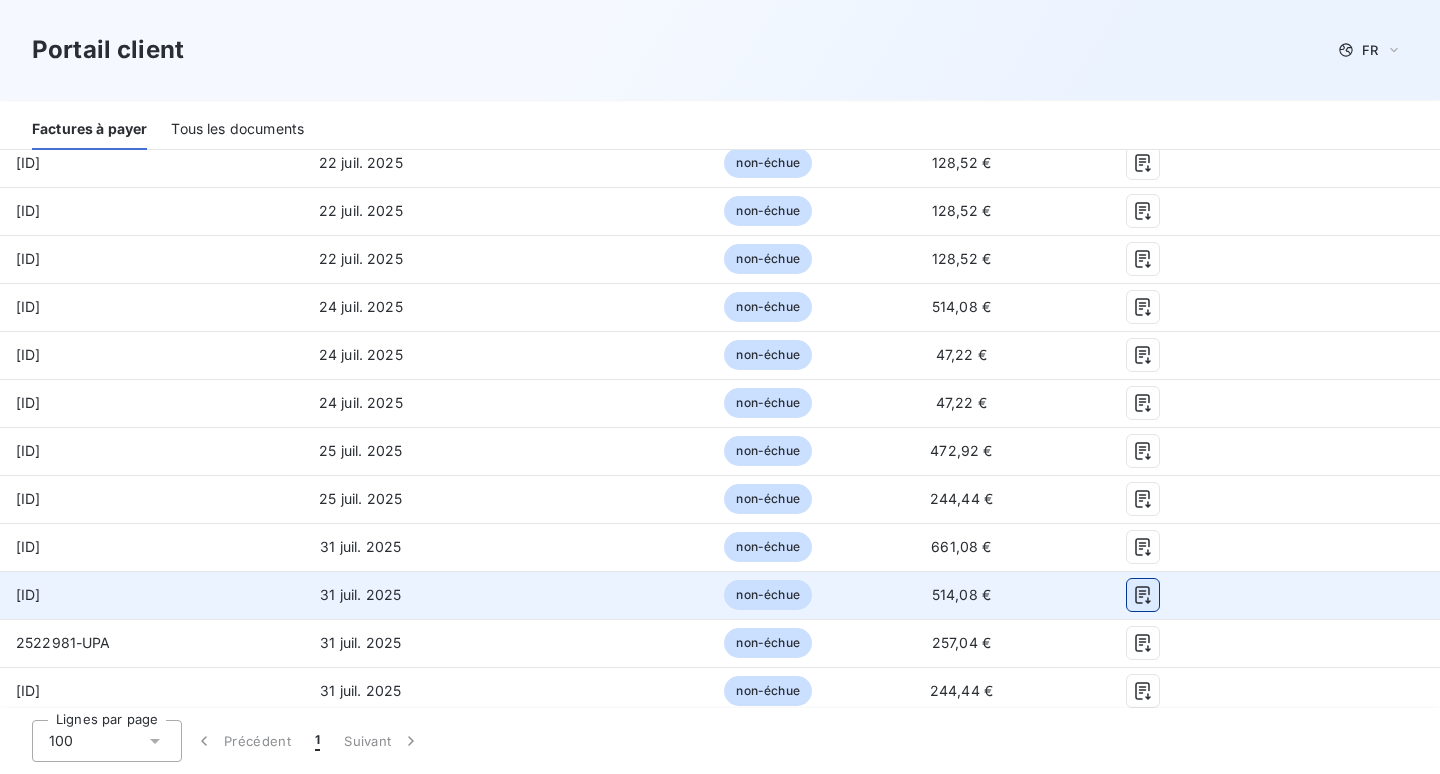 click 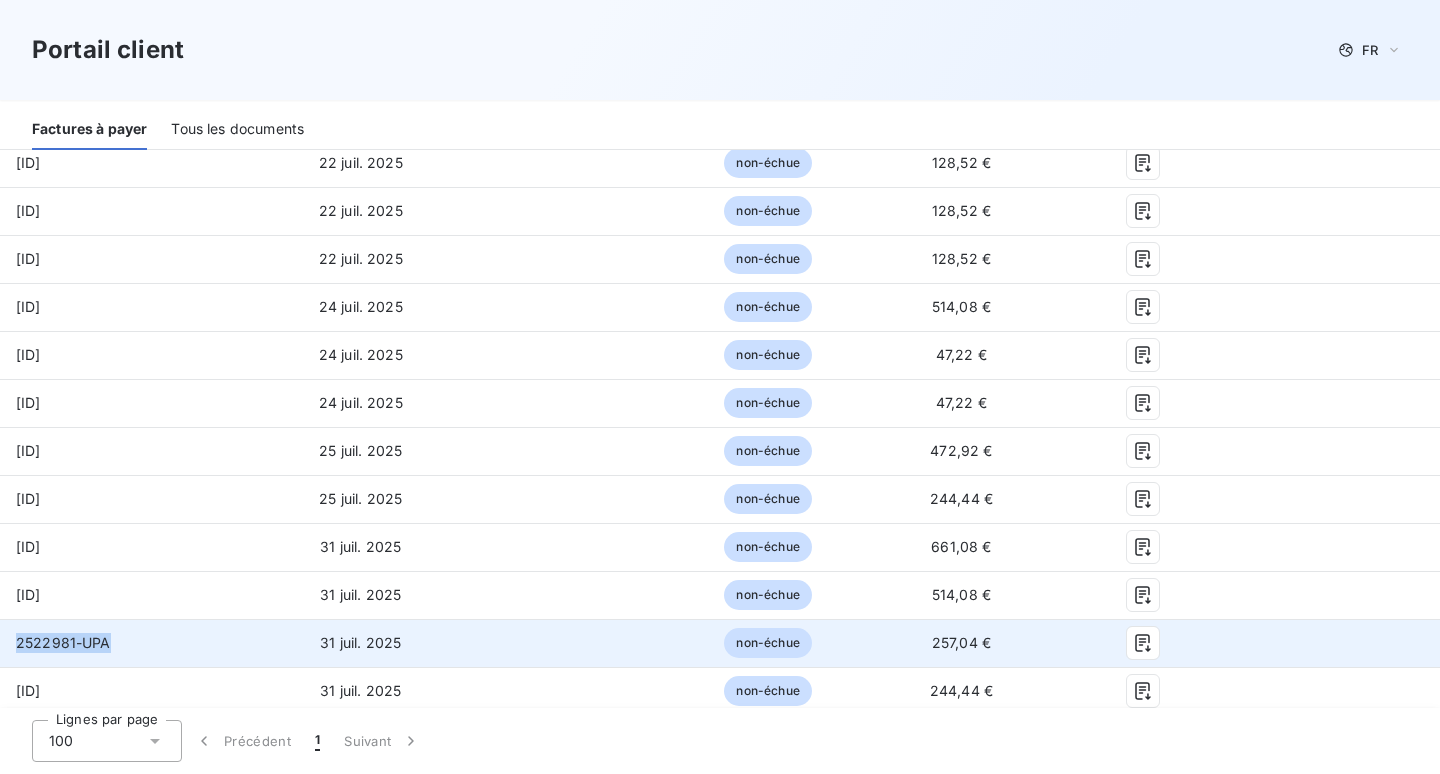 drag, startPoint x: 122, startPoint y: 641, endPoint x: 8, endPoint y: 637, distance: 114.07015 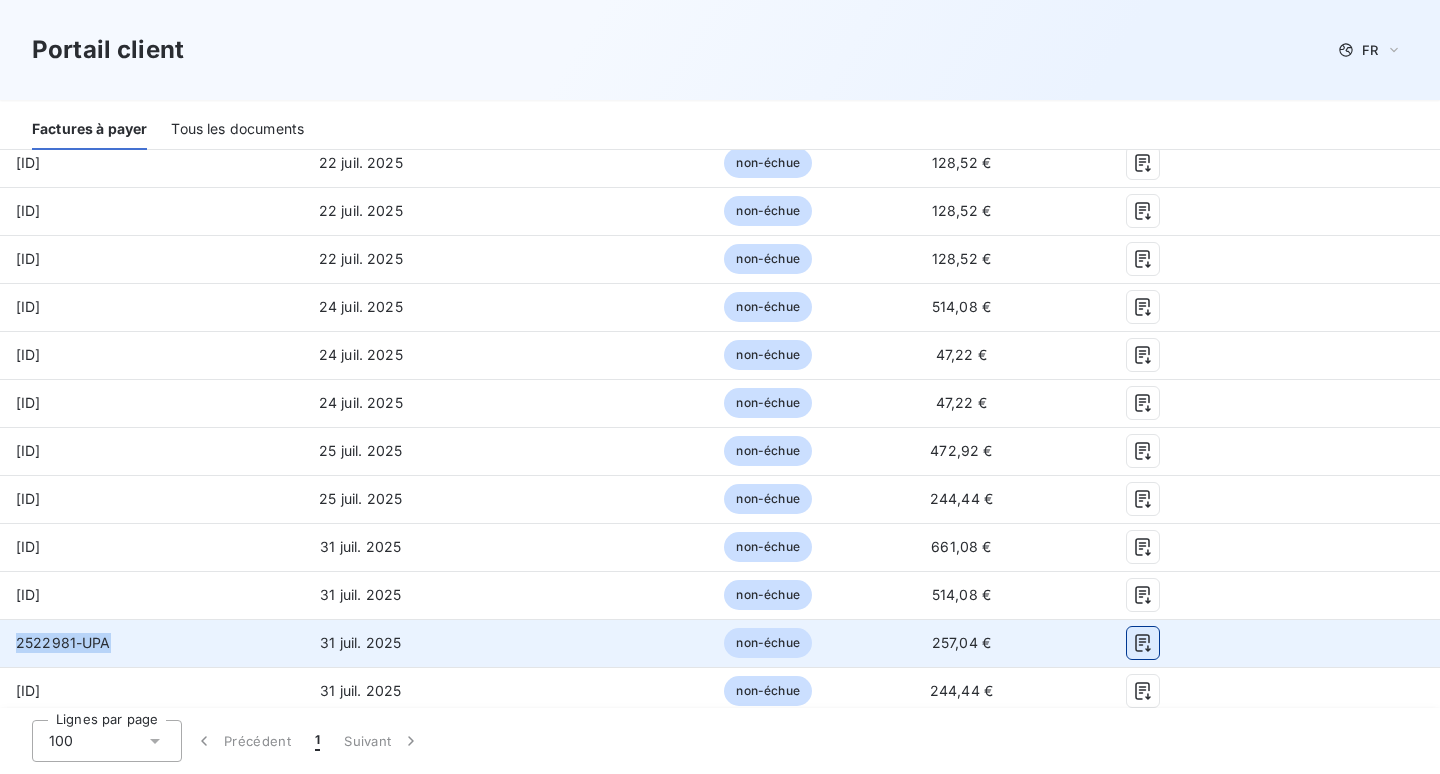 click 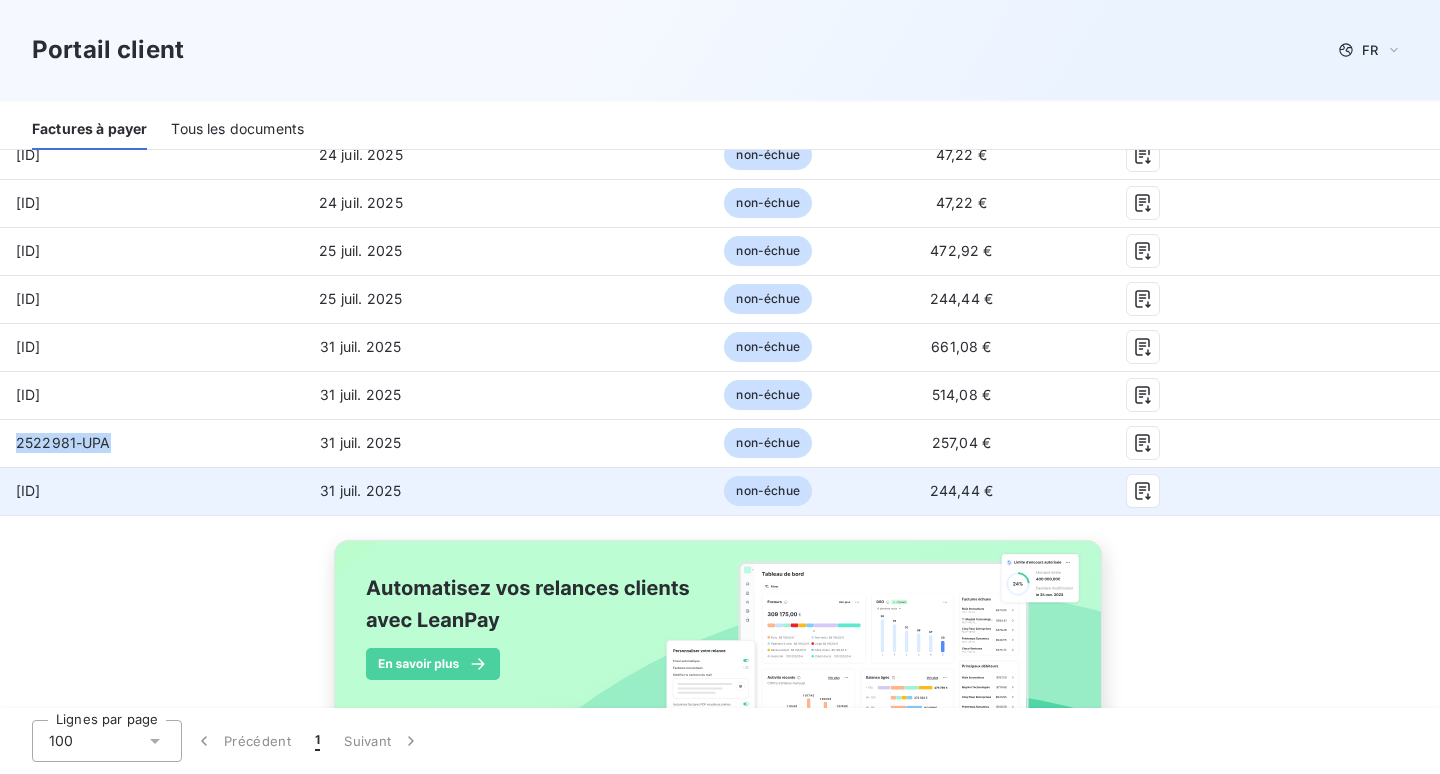 scroll, scrollTop: 1231, scrollLeft: 0, axis: vertical 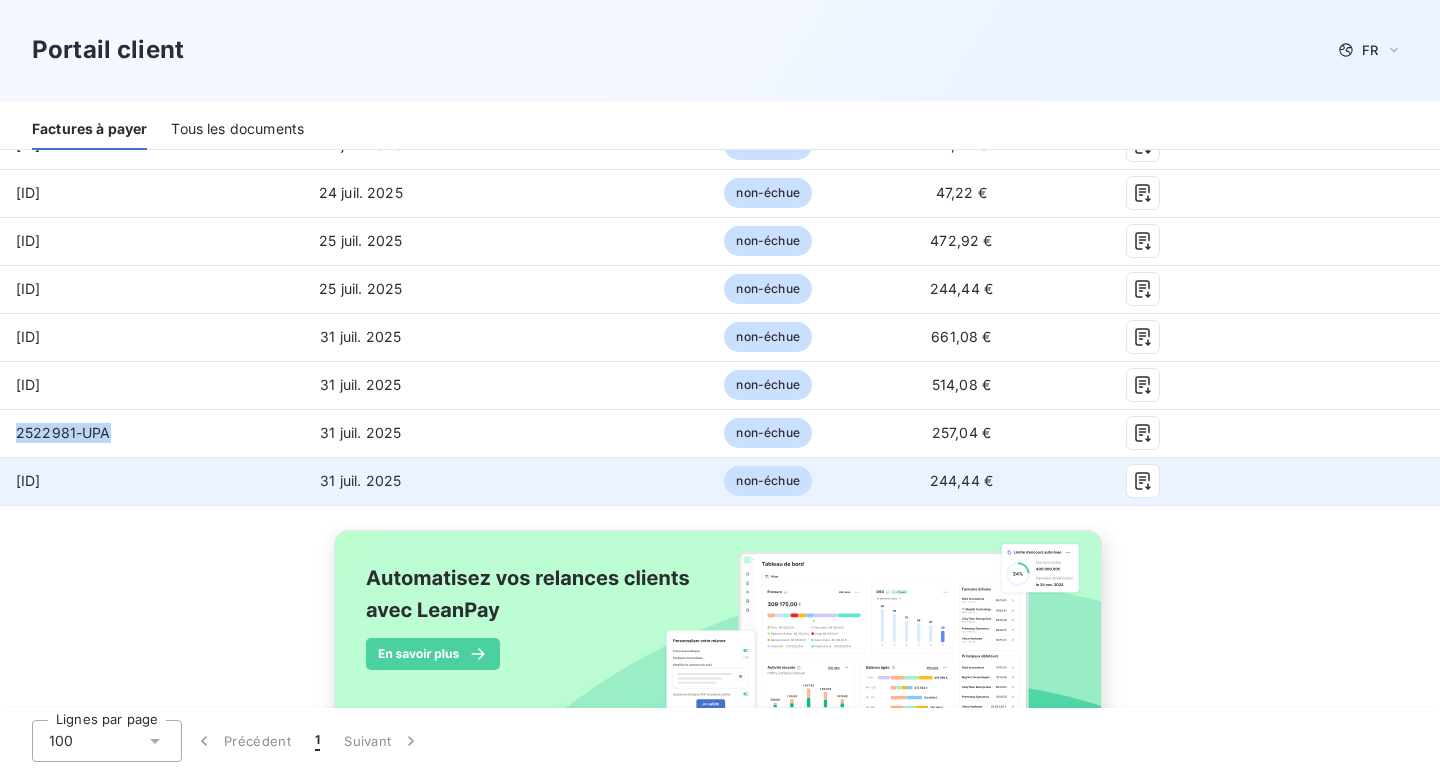 drag, startPoint x: 145, startPoint y: 473, endPoint x: 12, endPoint y: 471, distance: 133.01503 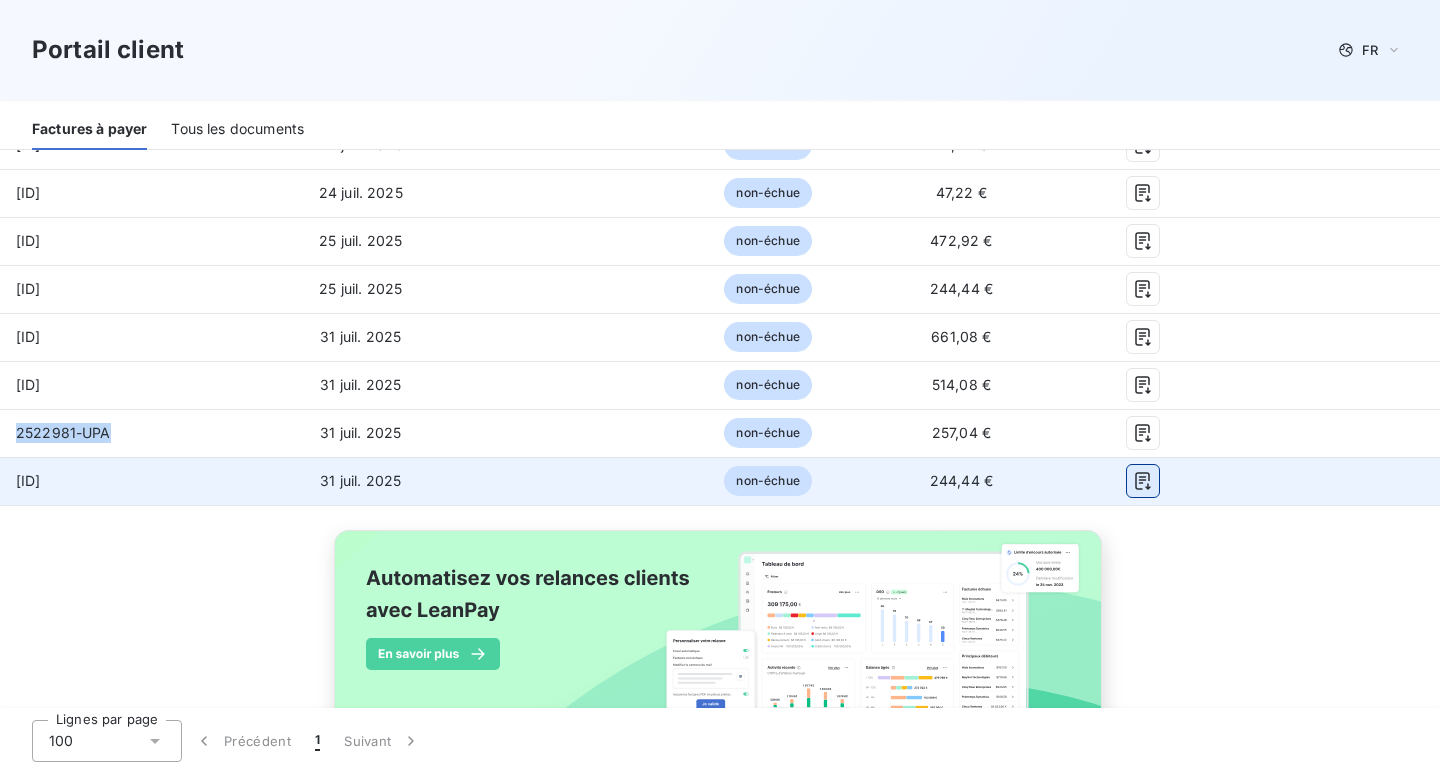 click 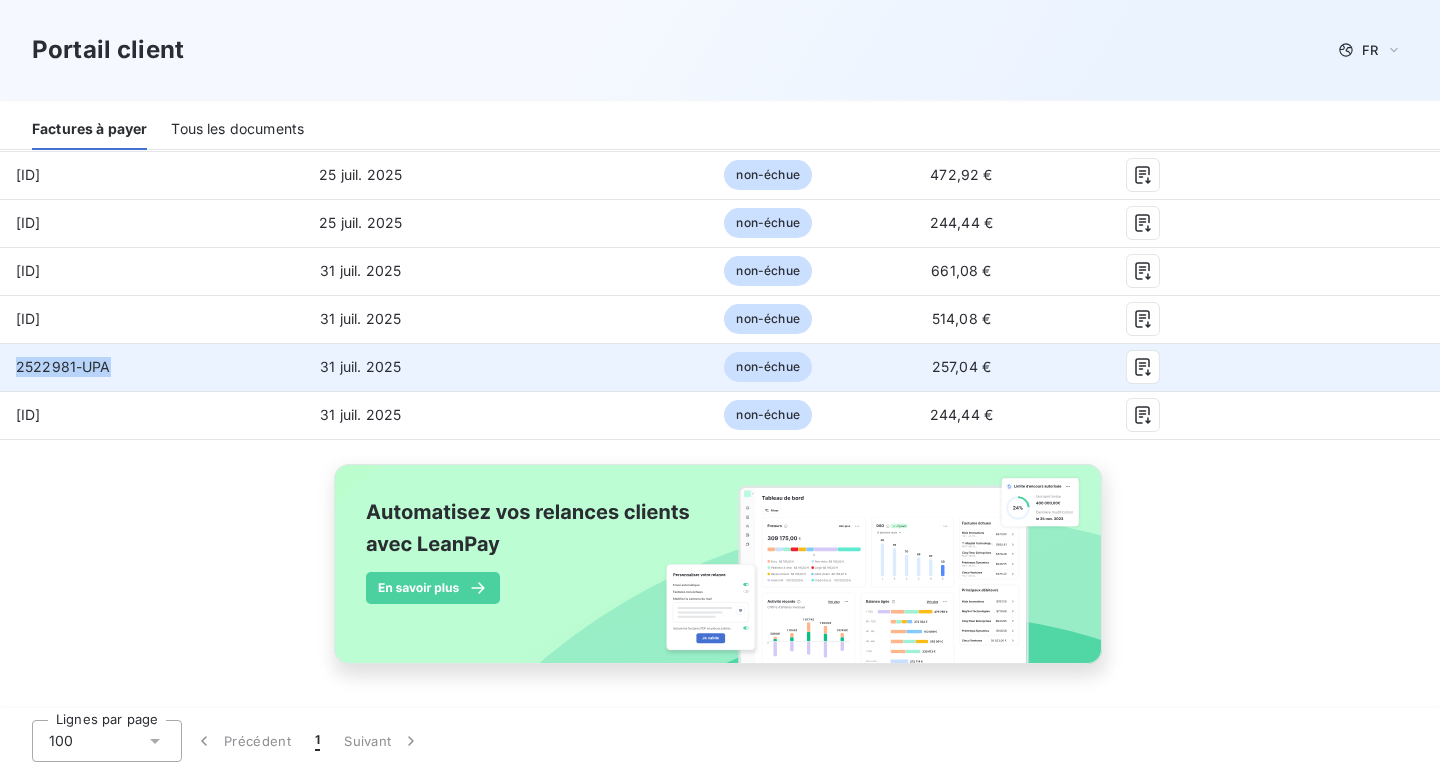 scroll, scrollTop: 1297, scrollLeft: 0, axis: vertical 